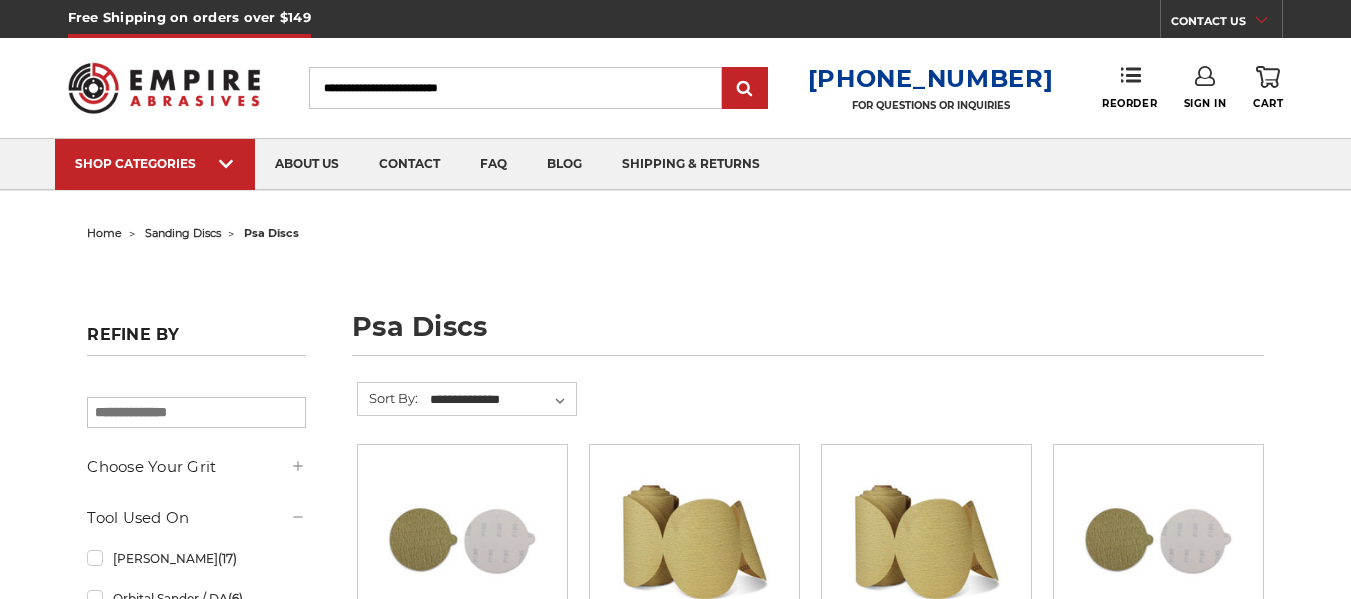 scroll, scrollTop: 273, scrollLeft: 0, axis: vertical 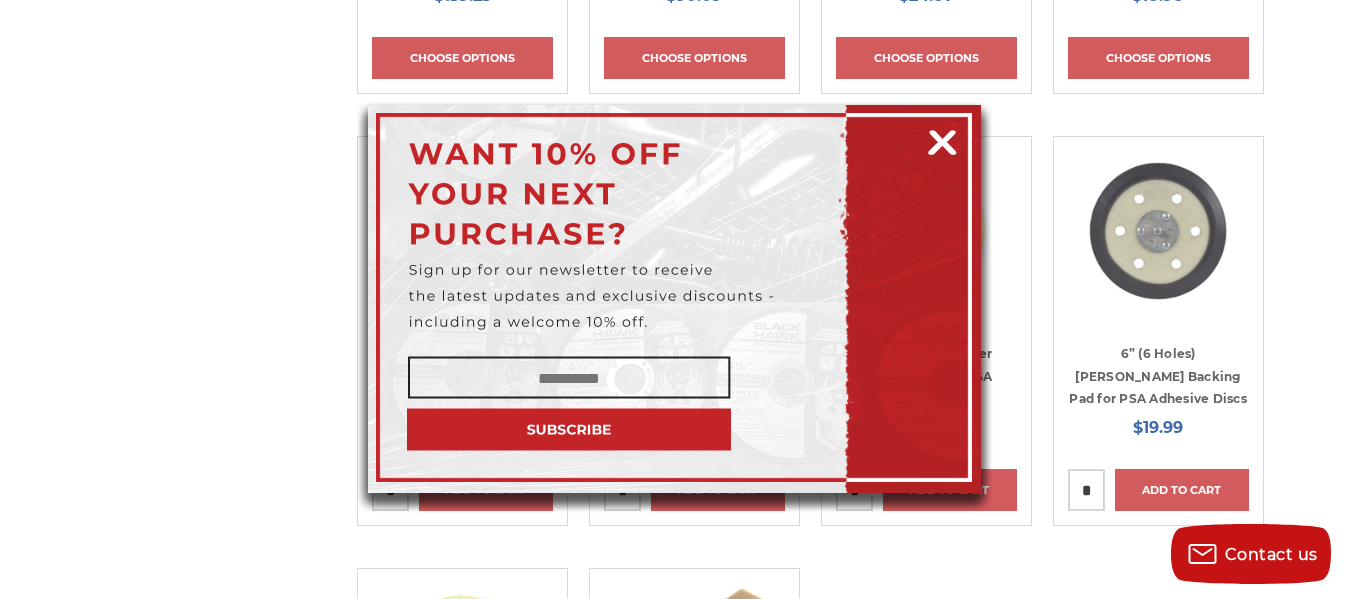 click at bounding box center [942, 139] 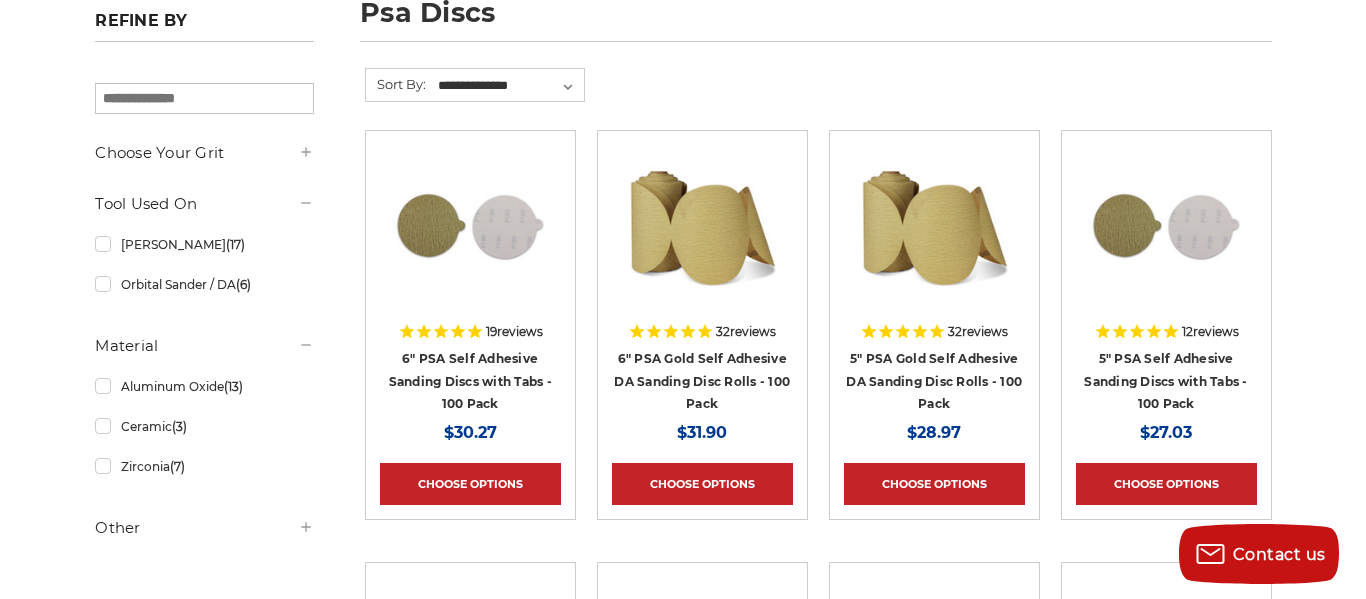scroll, scrollTop: 0, scrollLeft: 0, axis: both 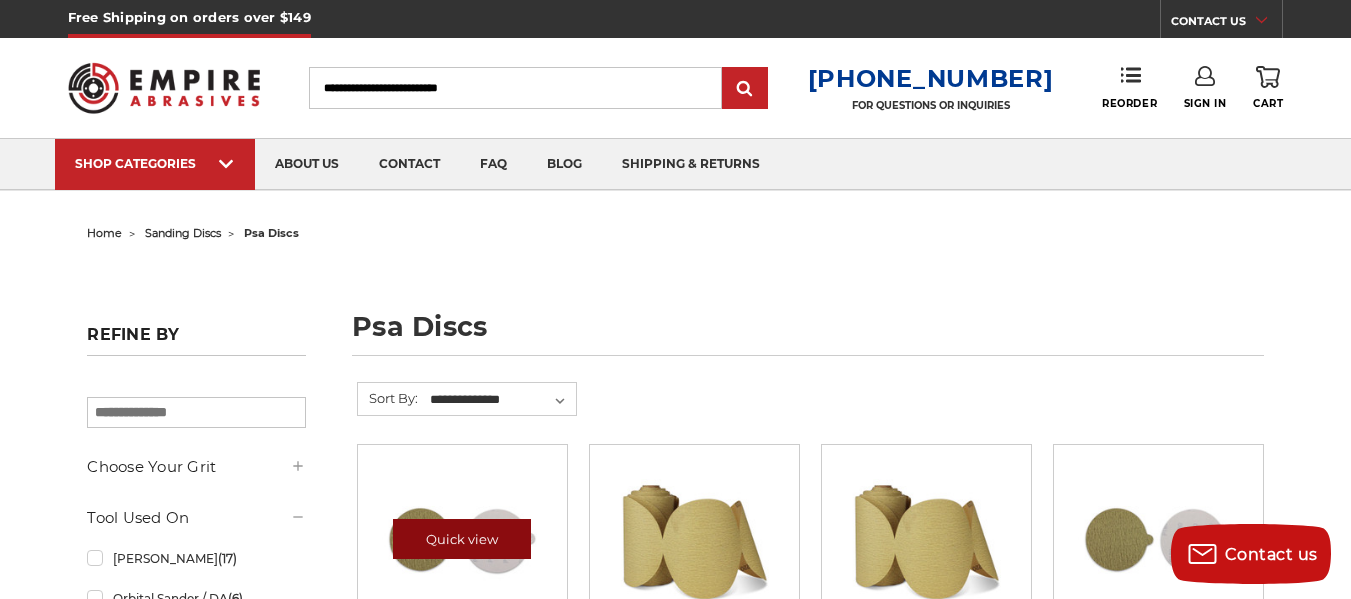 click on "Quick view" at bounding box center (462, 539) 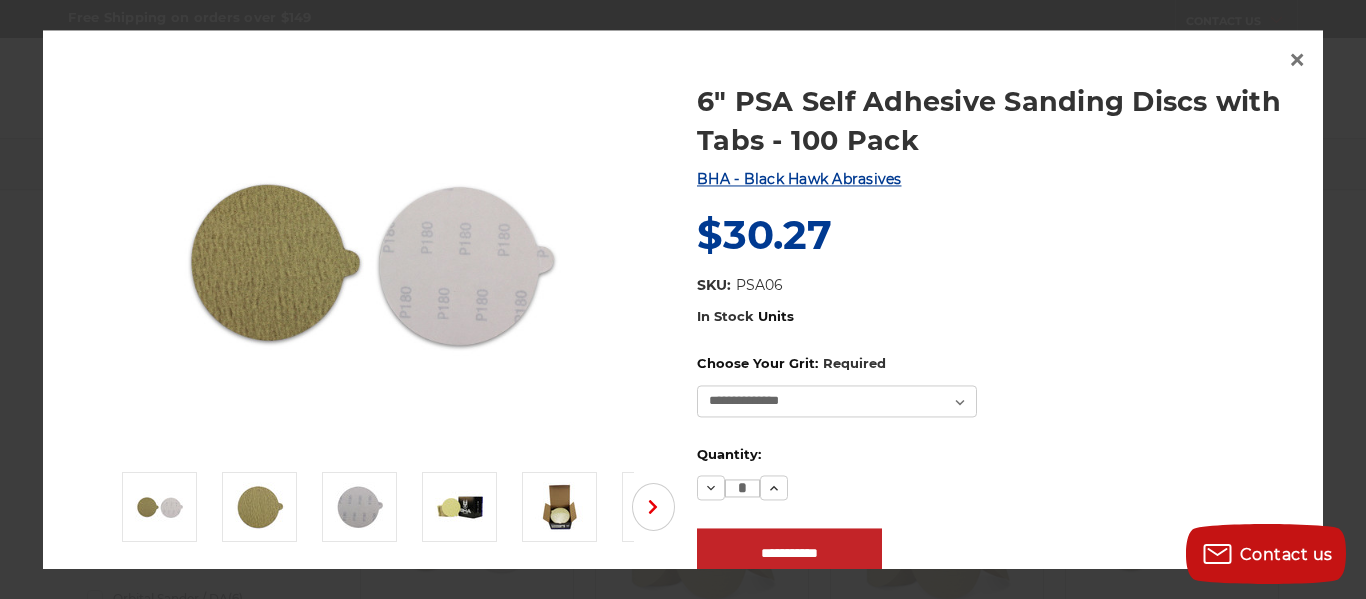 click at bounding box center (372, 261) 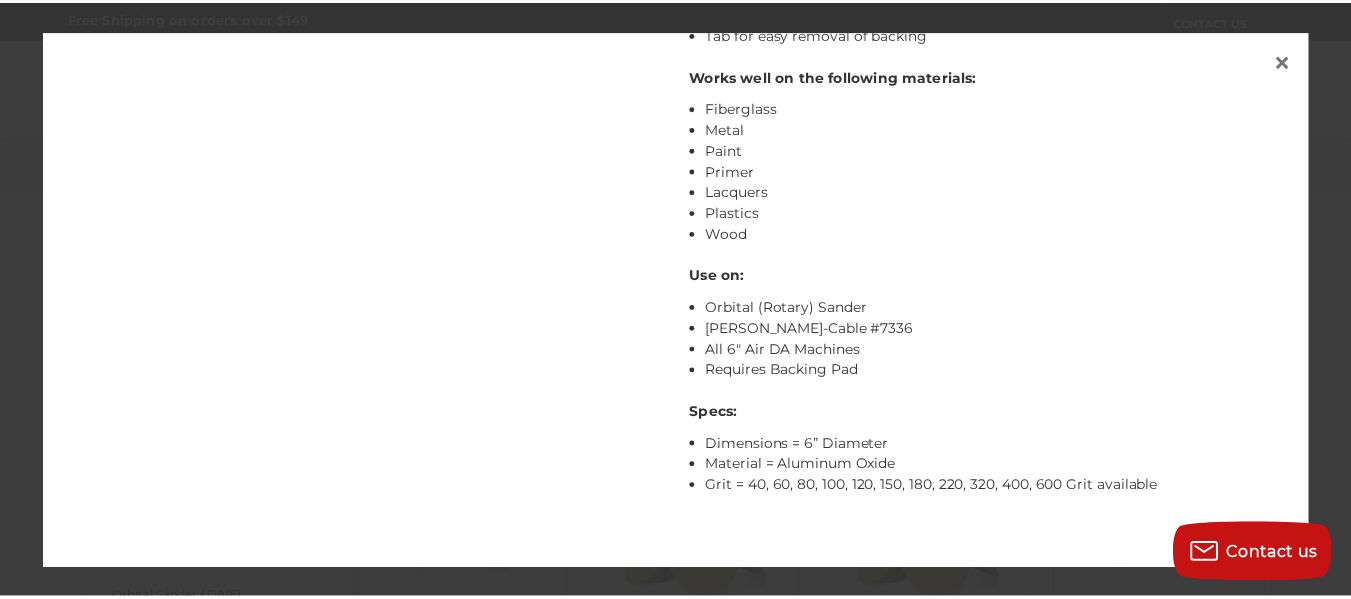 scroll, scrollTop: 1274, scrollLeft: 0, axis: vertical 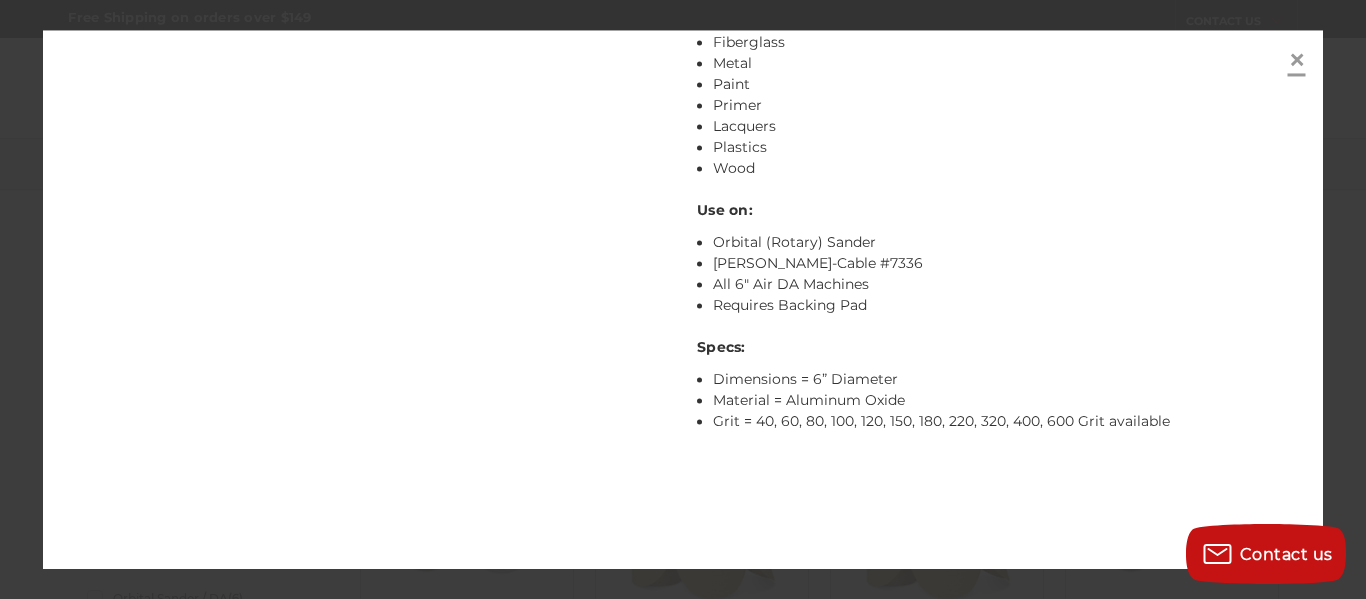 click on "×" at bounding box center [1297, 60] 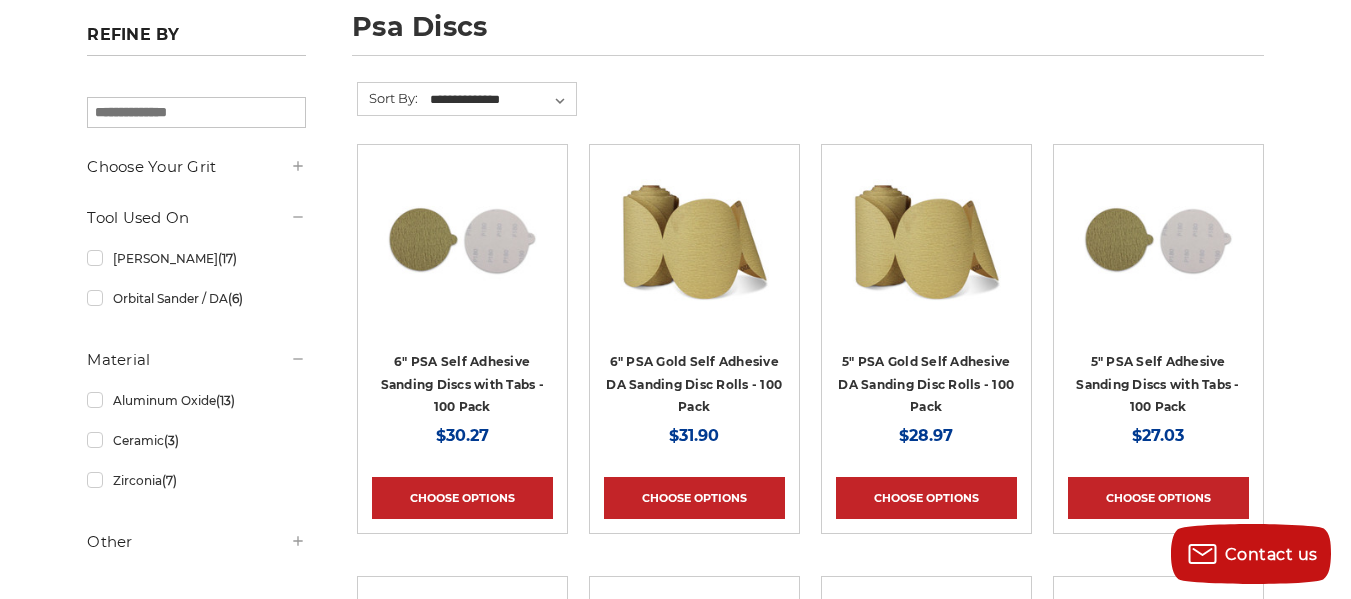 scroll, scrollTop: 0, scrollLeft: 0, axis: both 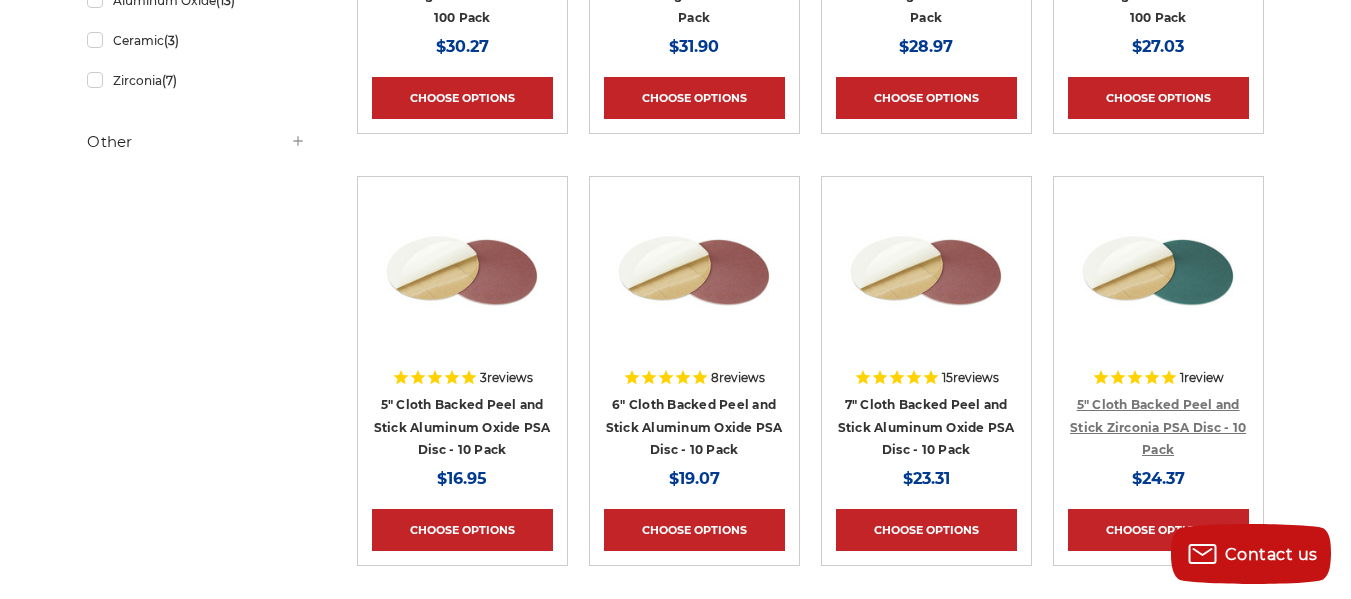 click on "5" Cloth Backed Peel and Stick Zirconia PSA Disc - 10 Pack" at bounding box center (1158, 427) 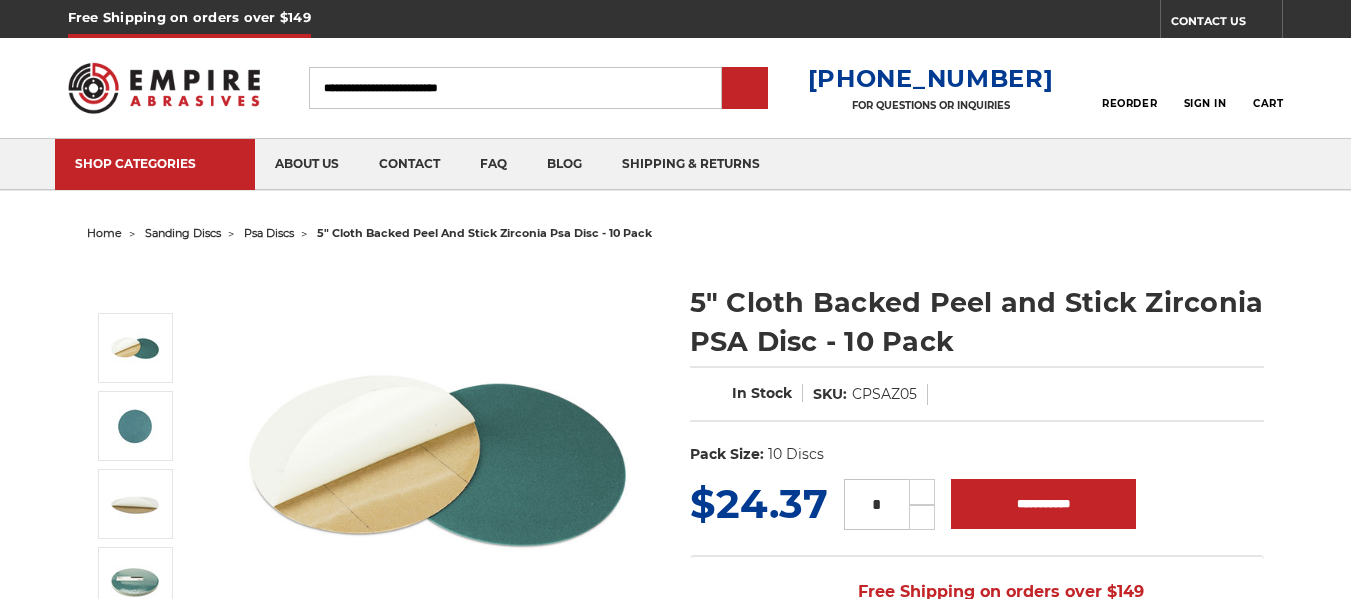 scroll, scrollTop: 0, scrollLeft: 0, axis: both 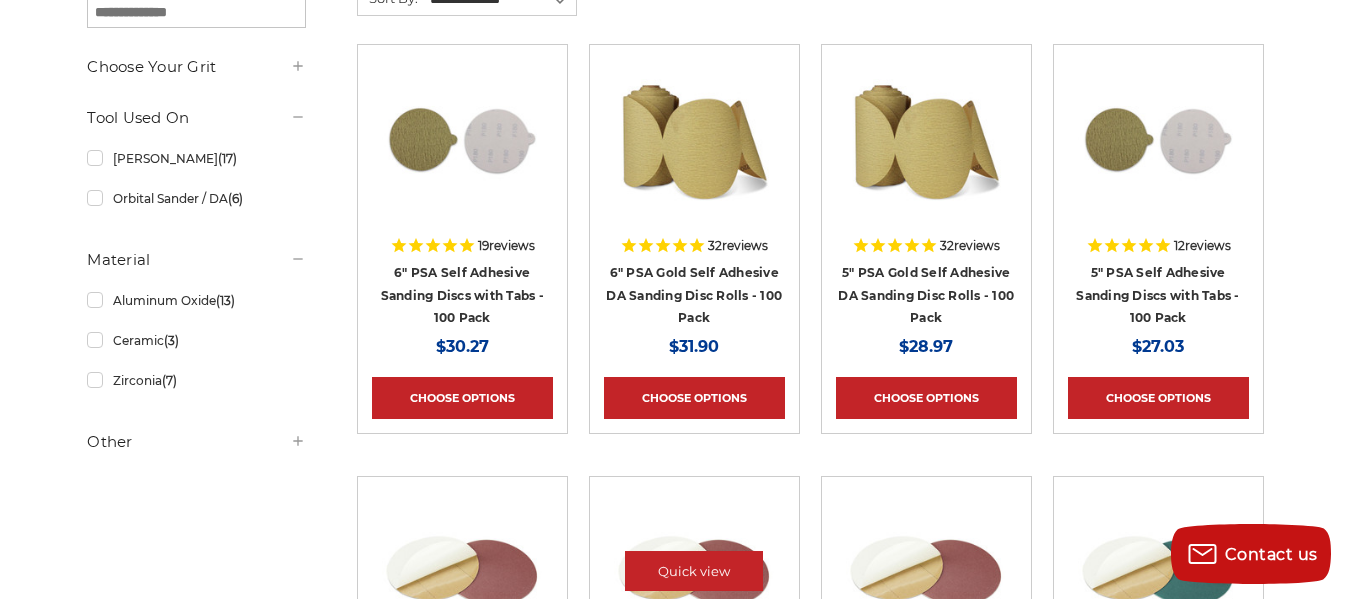 click at bounding box center (694, 571) 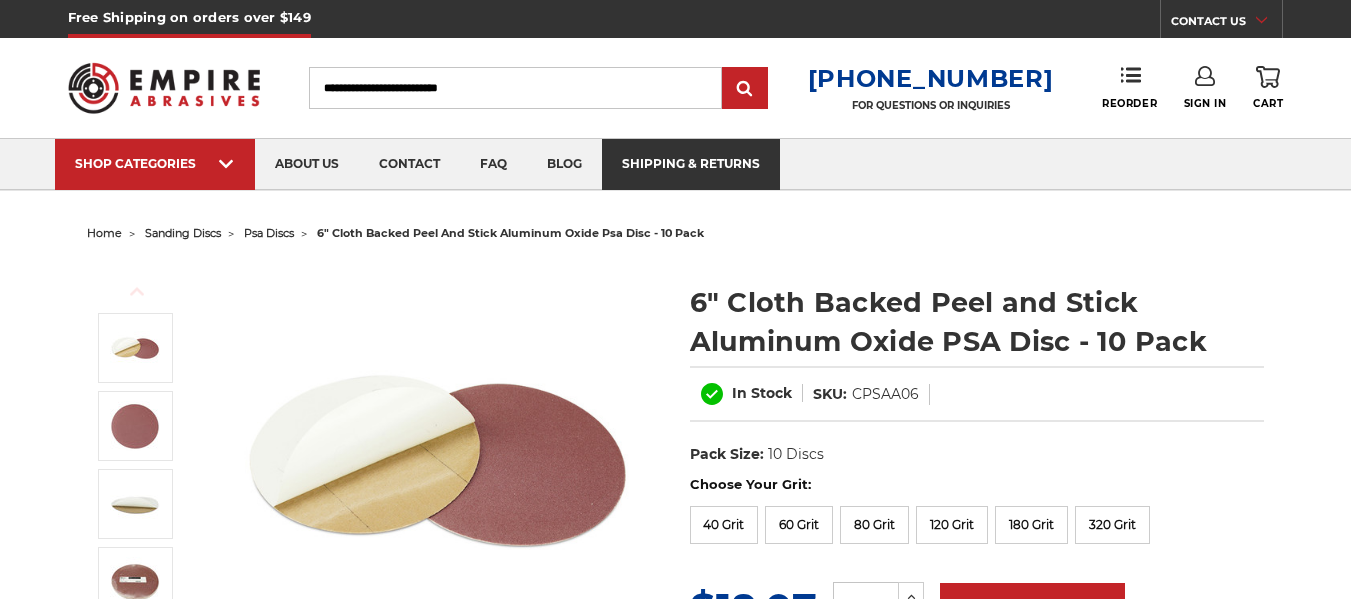 scroll, scrollTop: 92, scrollLeft: 0, axis: vertical 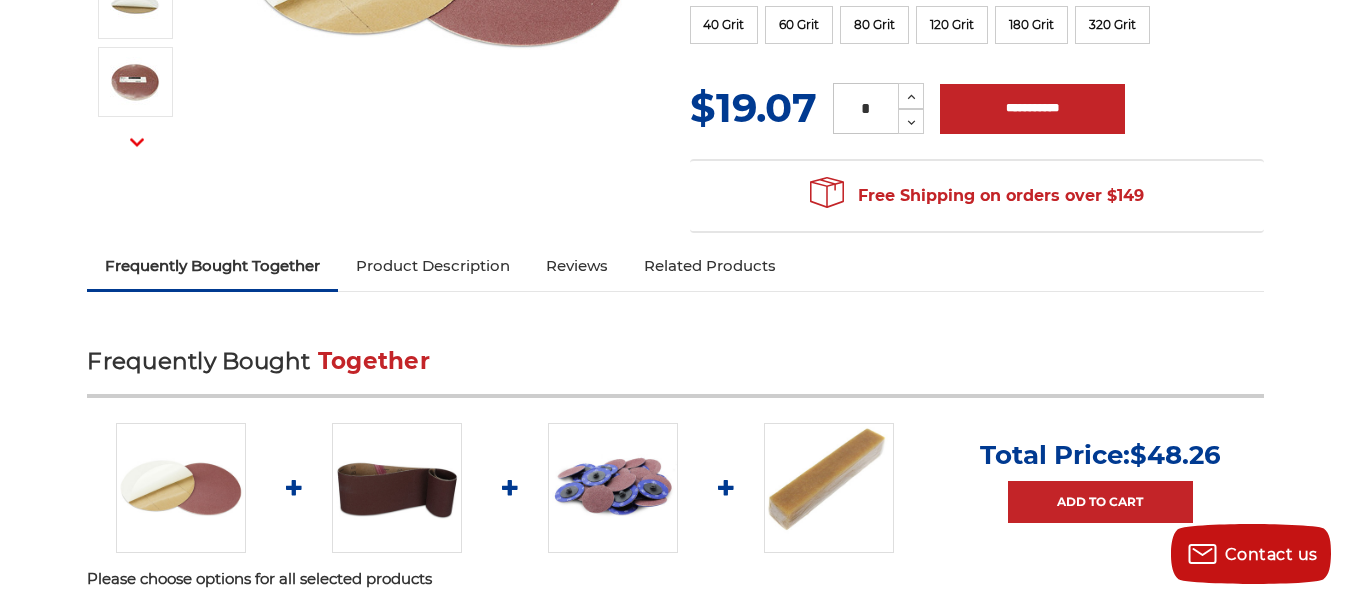 click on "Product Description" at bounding box center [433, 266] 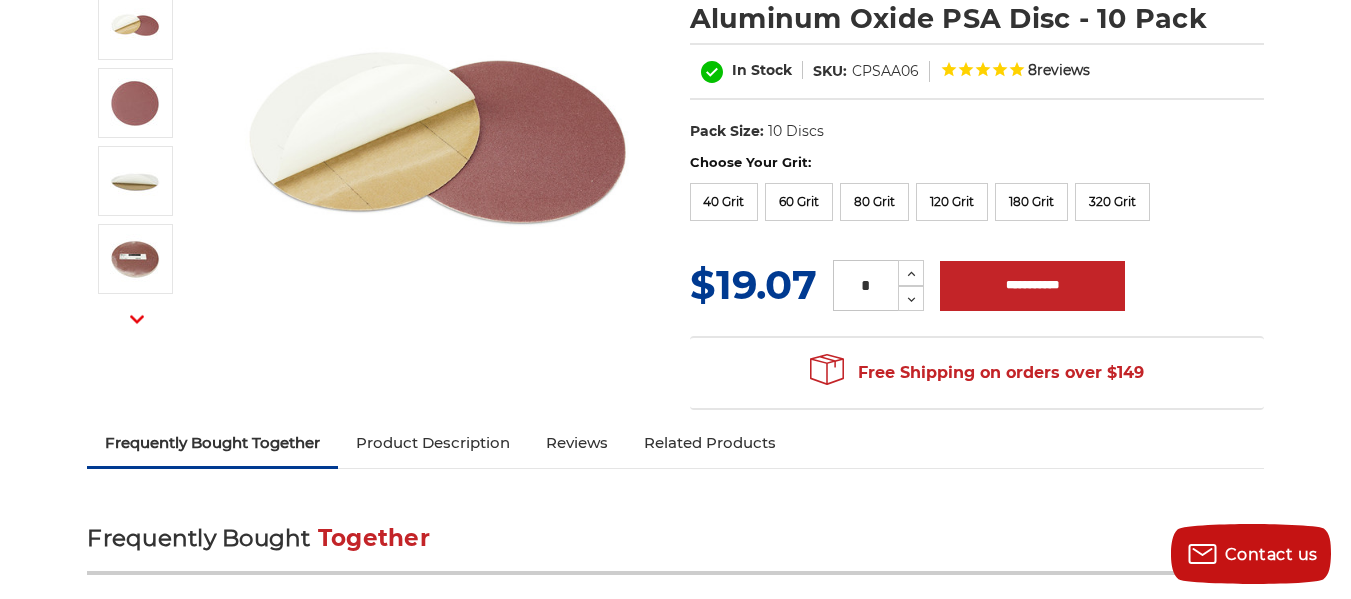 scroll, scrollTop: 161, scrollLeft: 0, axis: vertical 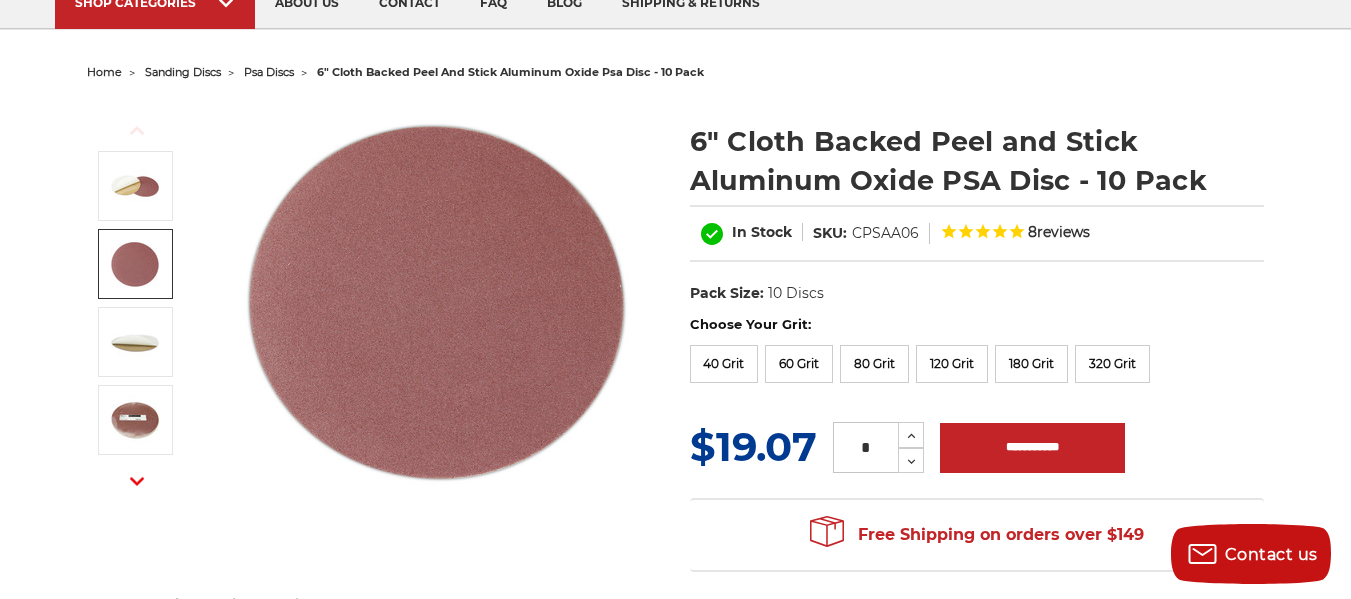 click at bounding box center (135, 264) 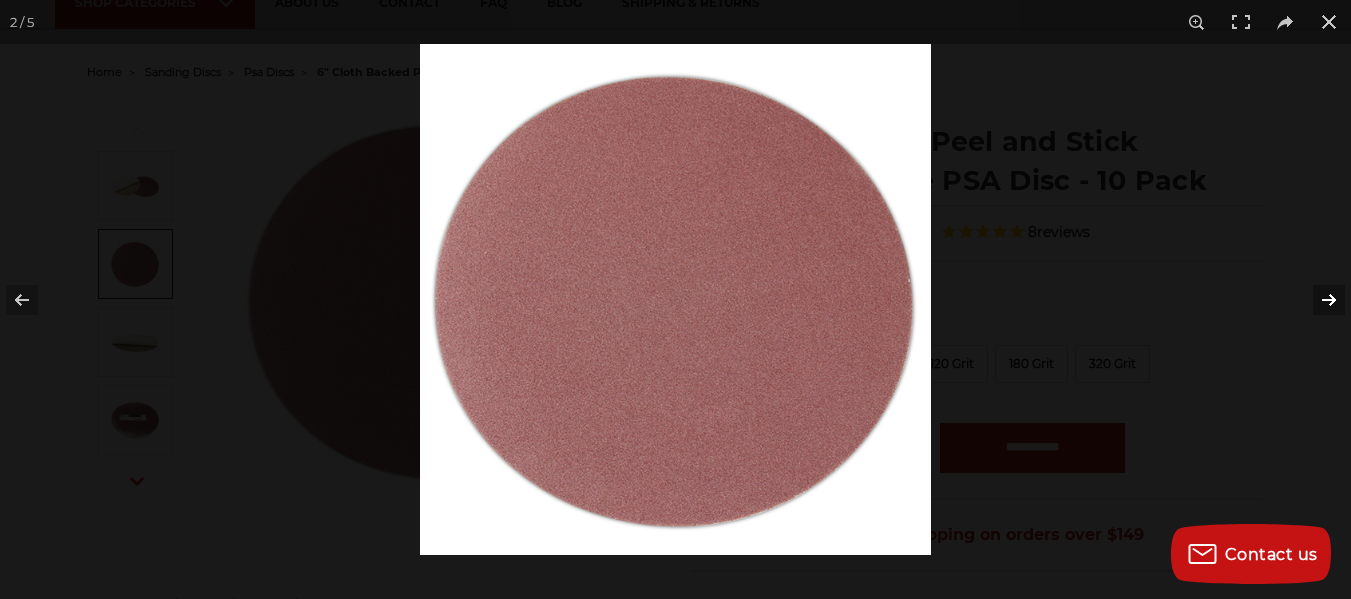 click at bounding box center (1316, 300) 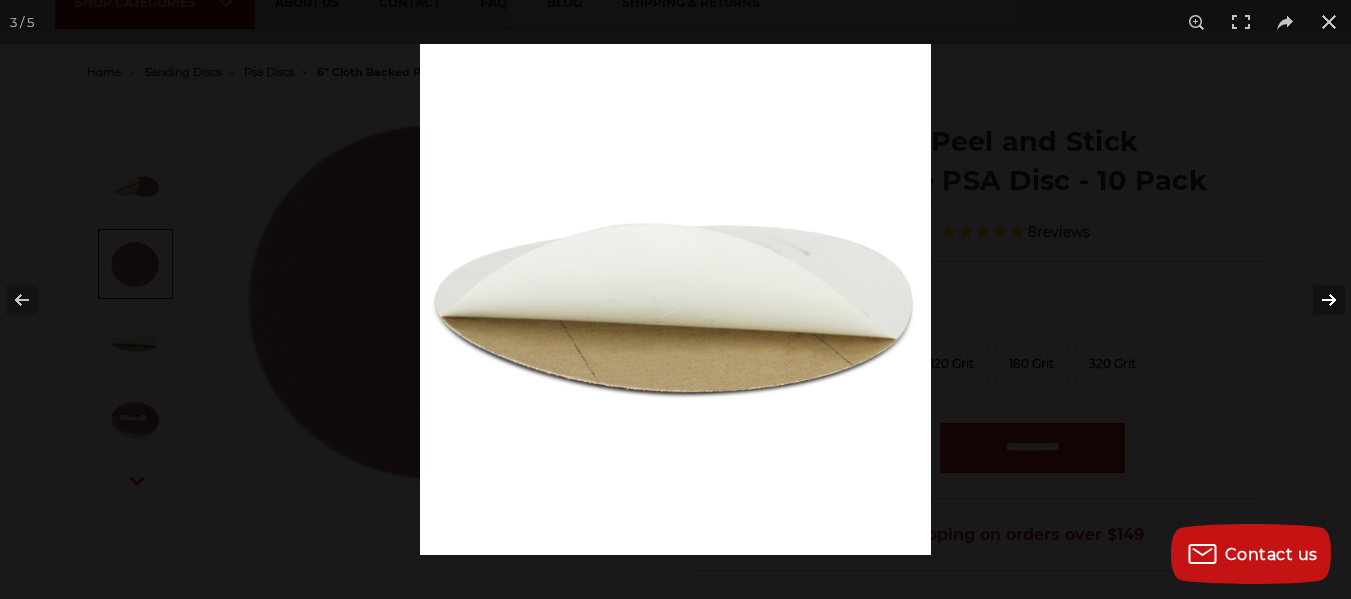 click at bounding box center [1316, 300] 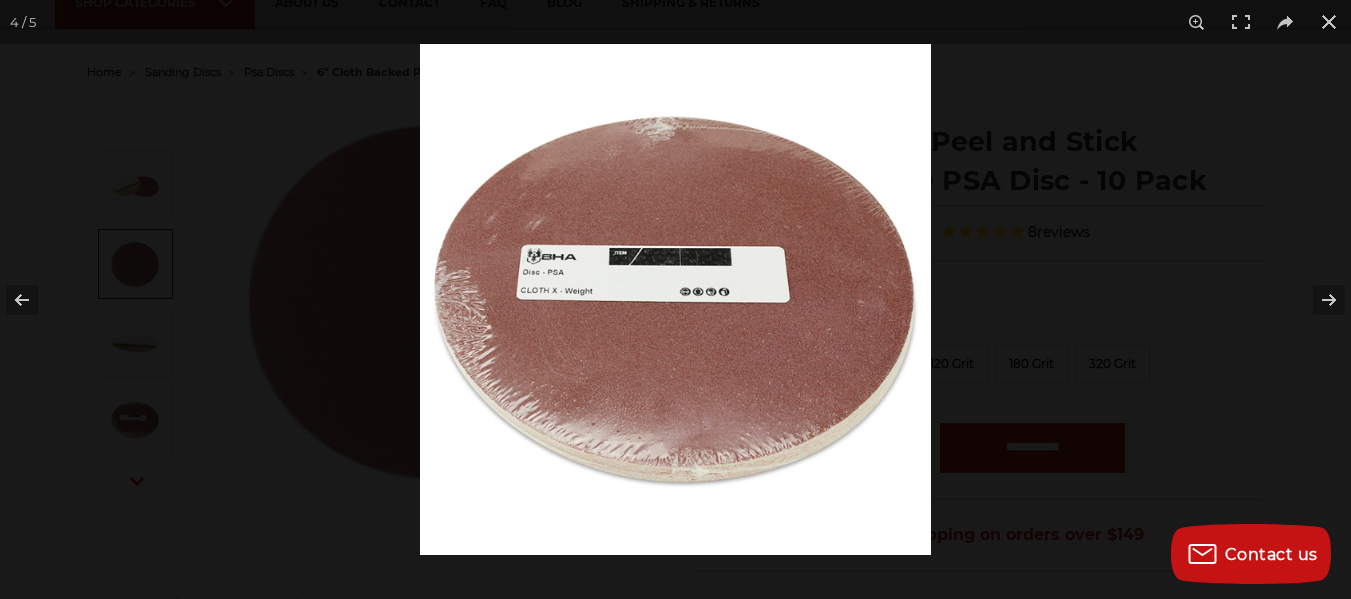 click at bounding box center [675, 299] 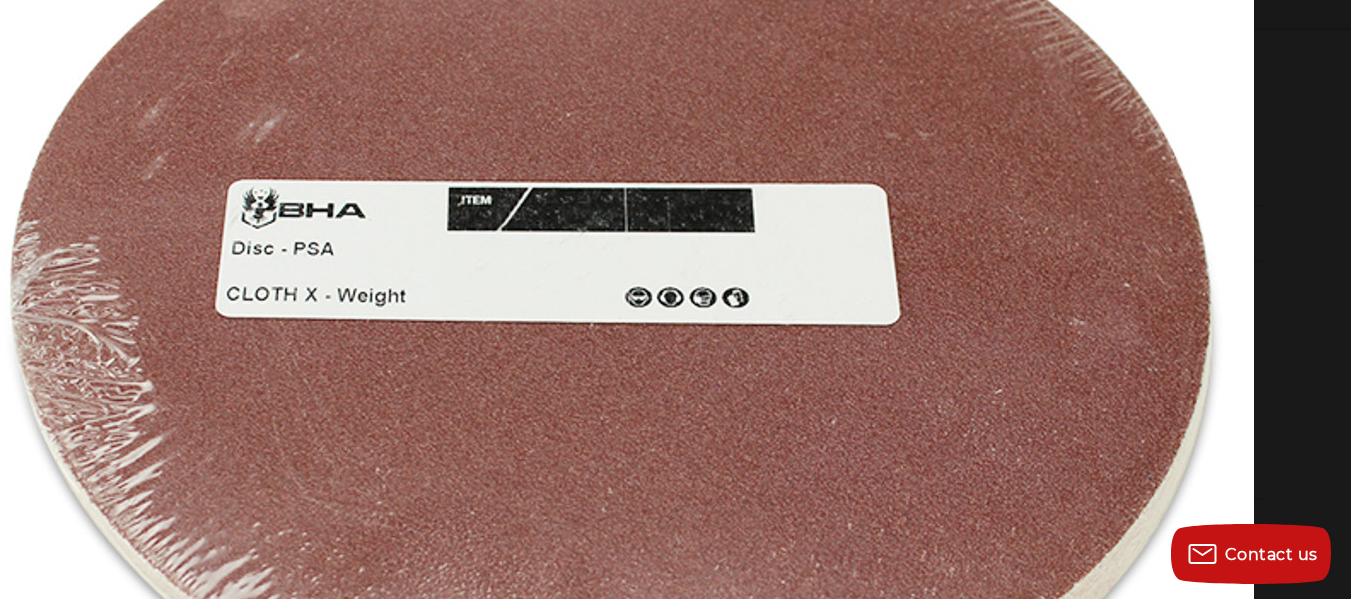 click at bounding box center [614, 317] 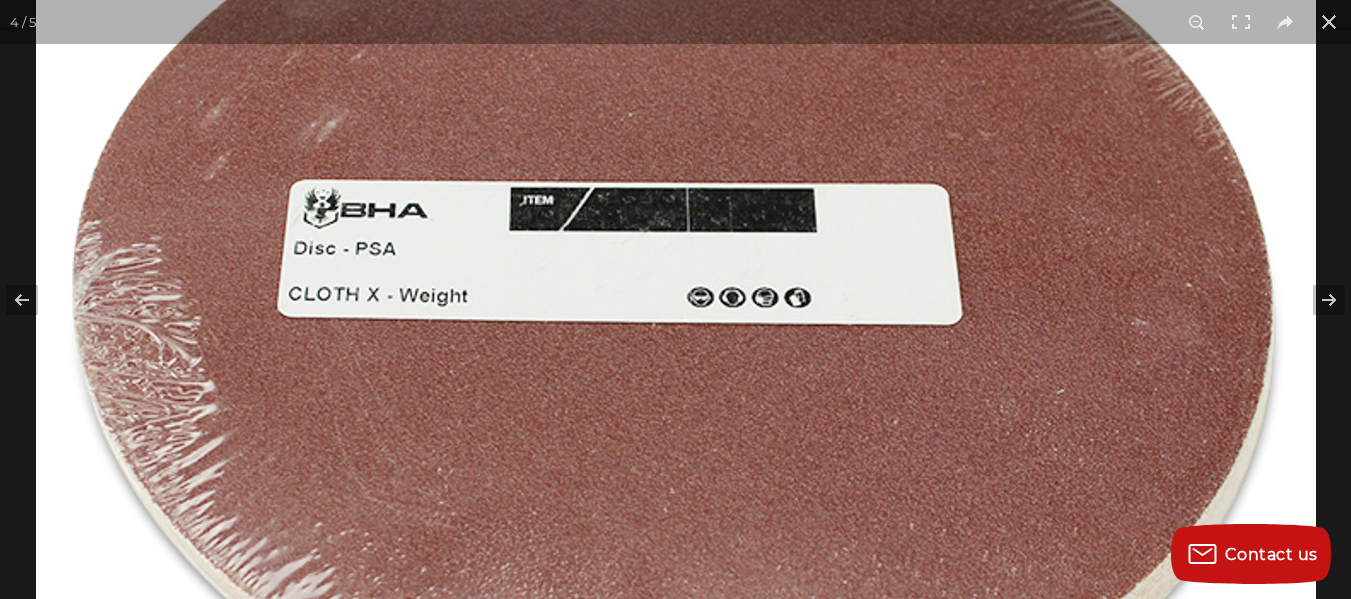 click at bounding box center [676, 317] 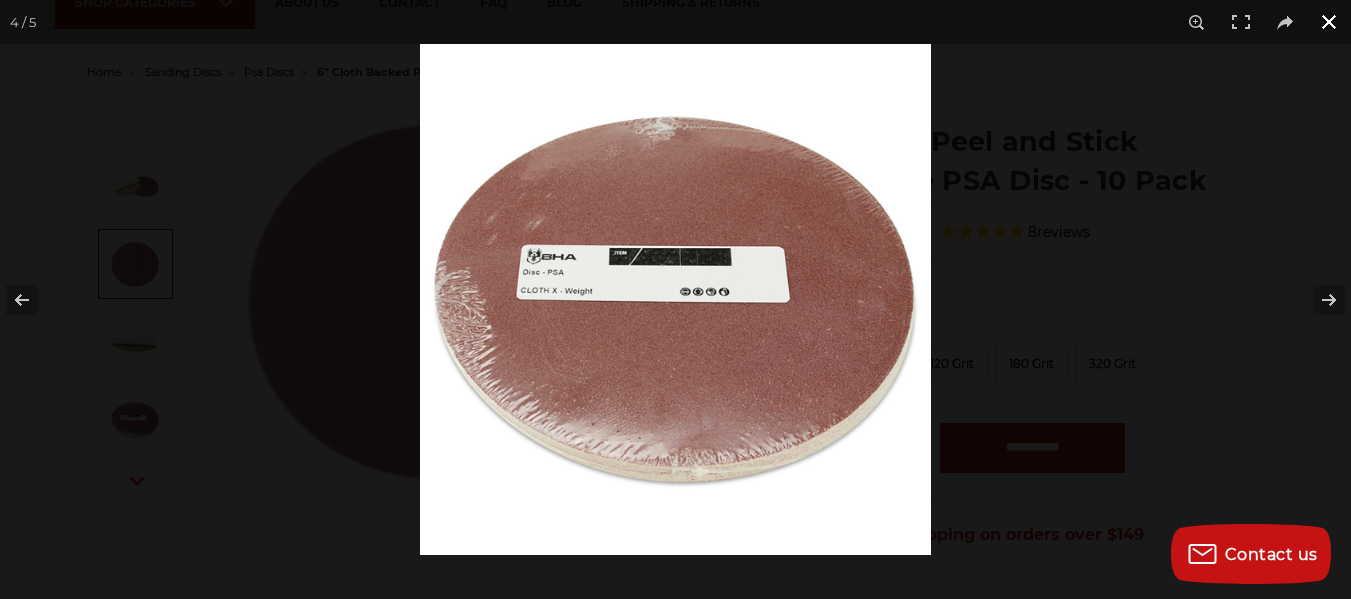 click at bounding box center (1095, 343) 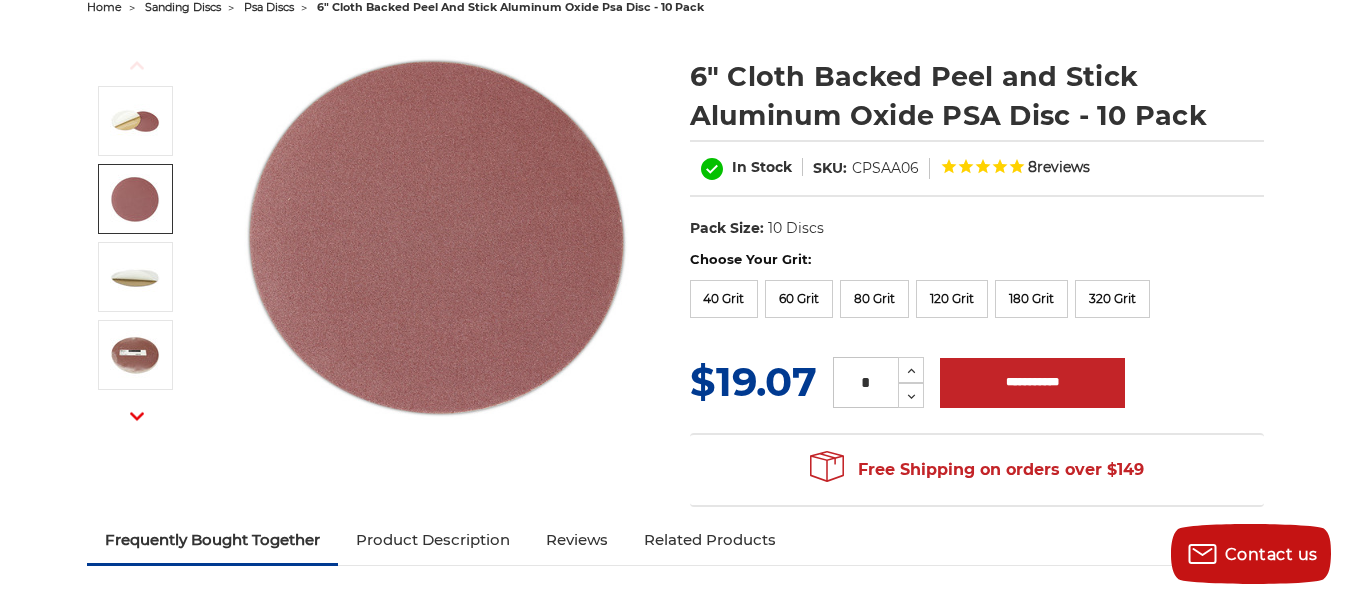 scroll, scrollTop: 261, scrollLeft: 0, axis: vertical 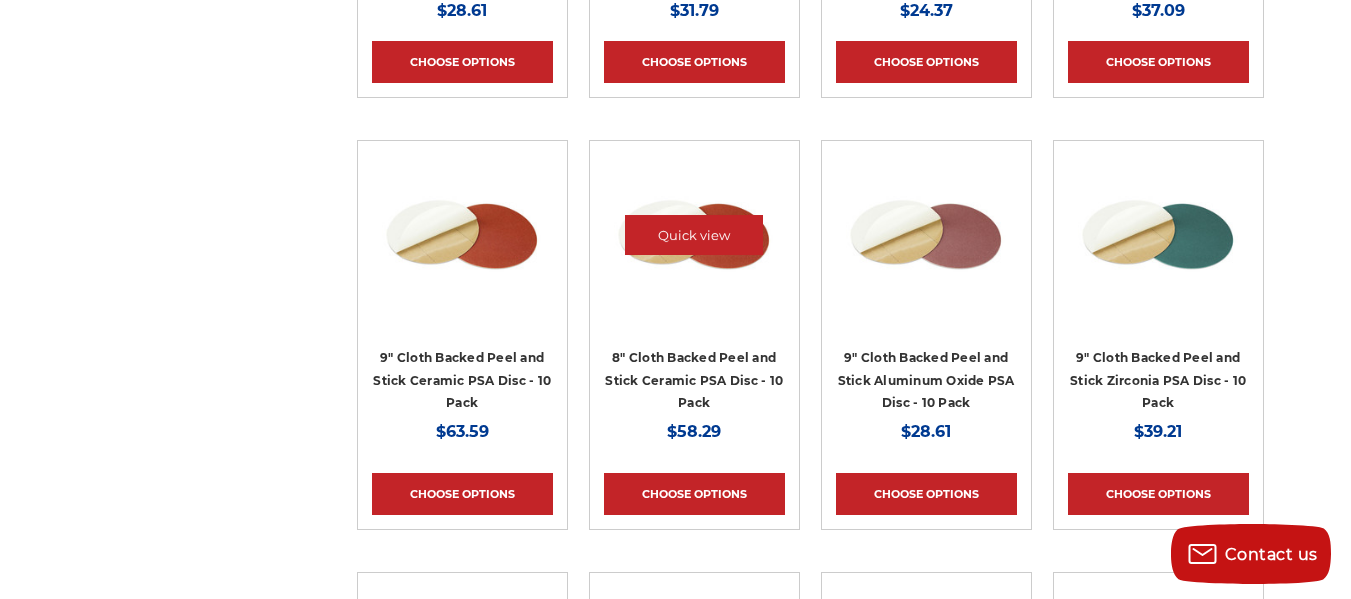 click at bounding box center (694, 235) 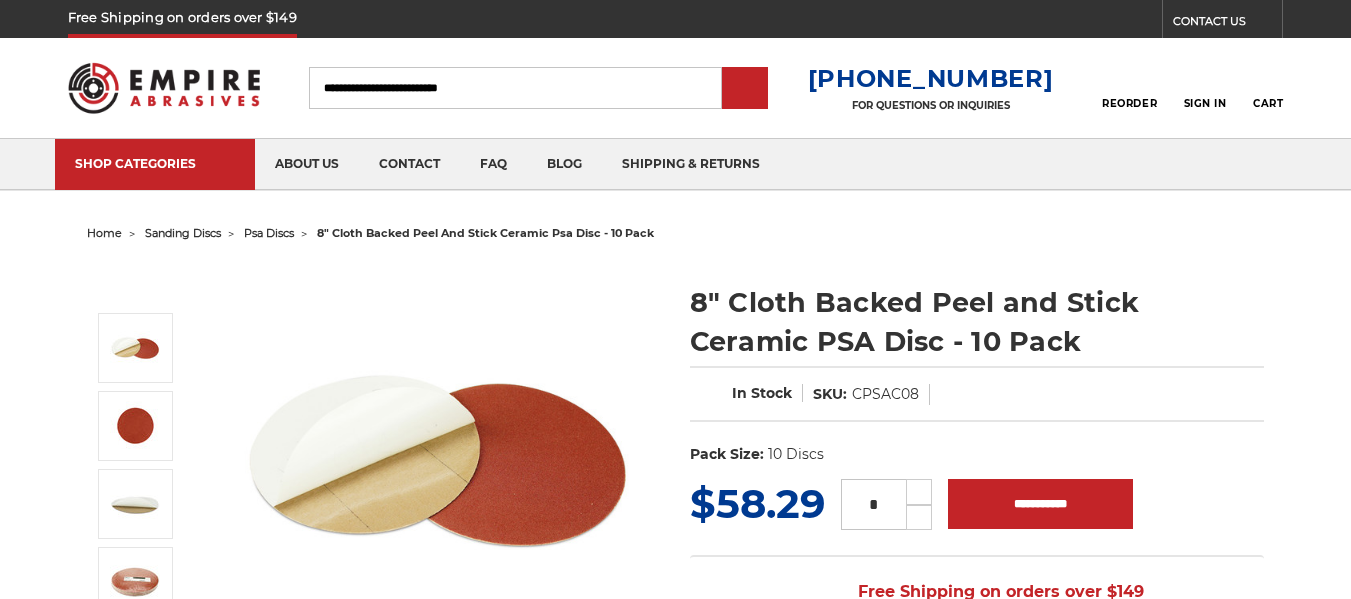 scroll, scrollTop: 0, scrollLeft: 0, axis: both 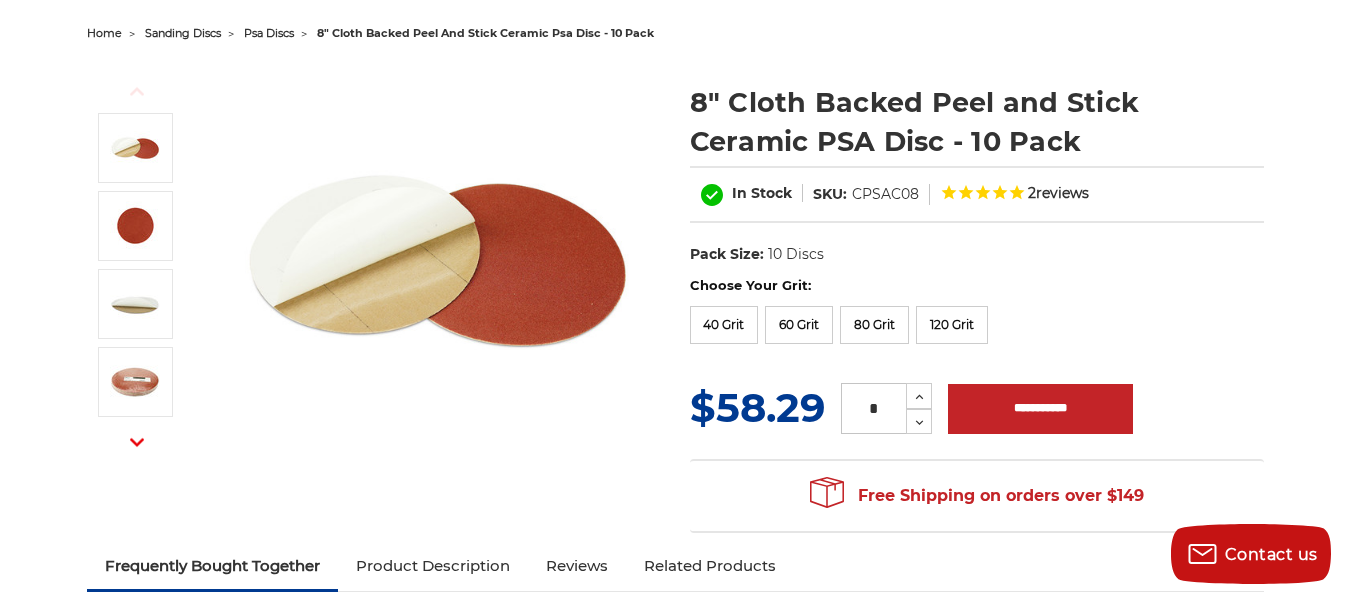 click at bounding box center (438, 262) 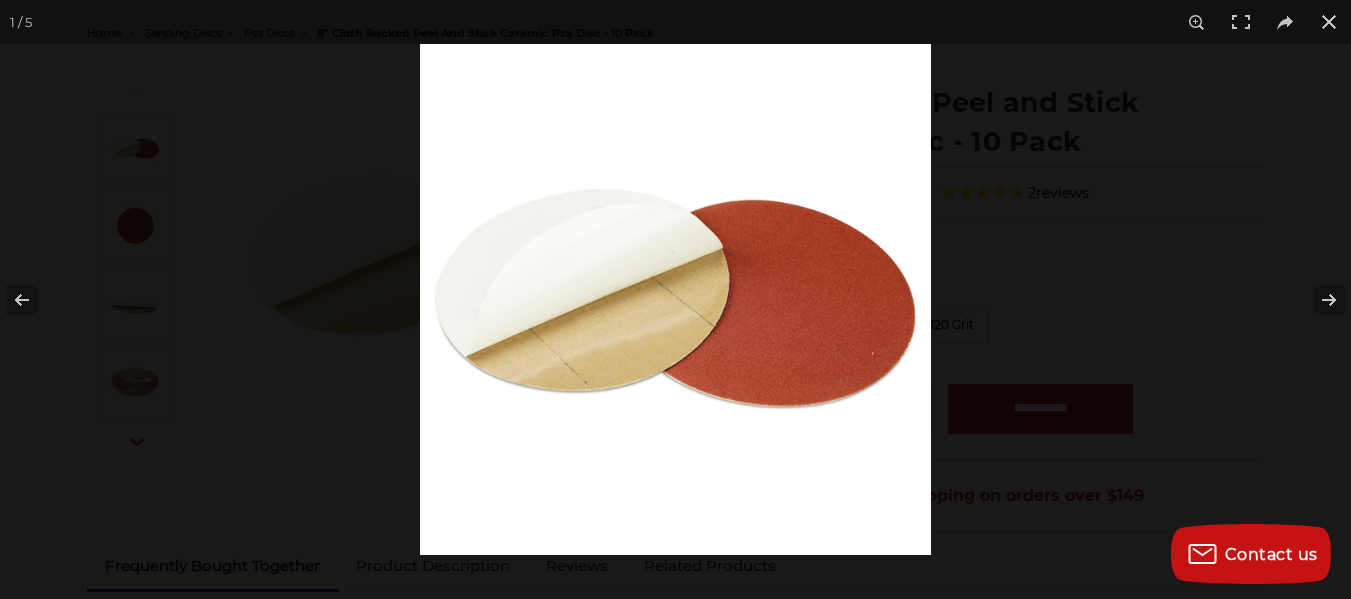click at bounding box center [675, 299] 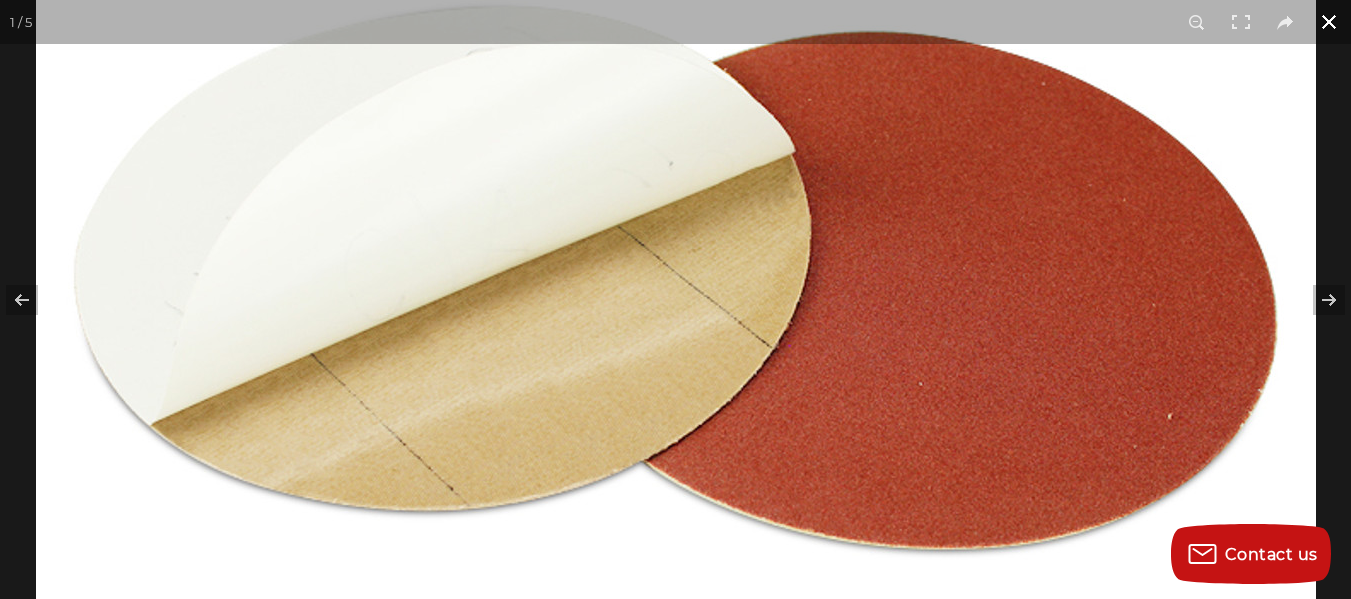 click at bounding box center (1329, 22) 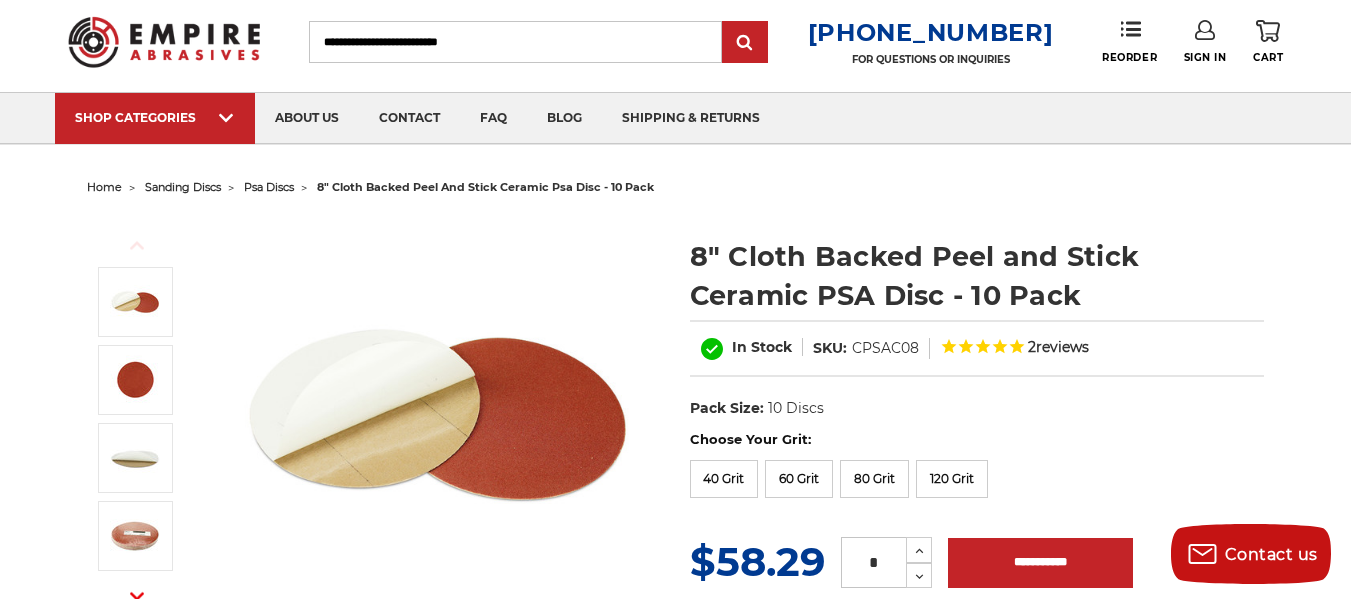 scroll, scrollTop: 0, scrollLeft: 0, axis: both 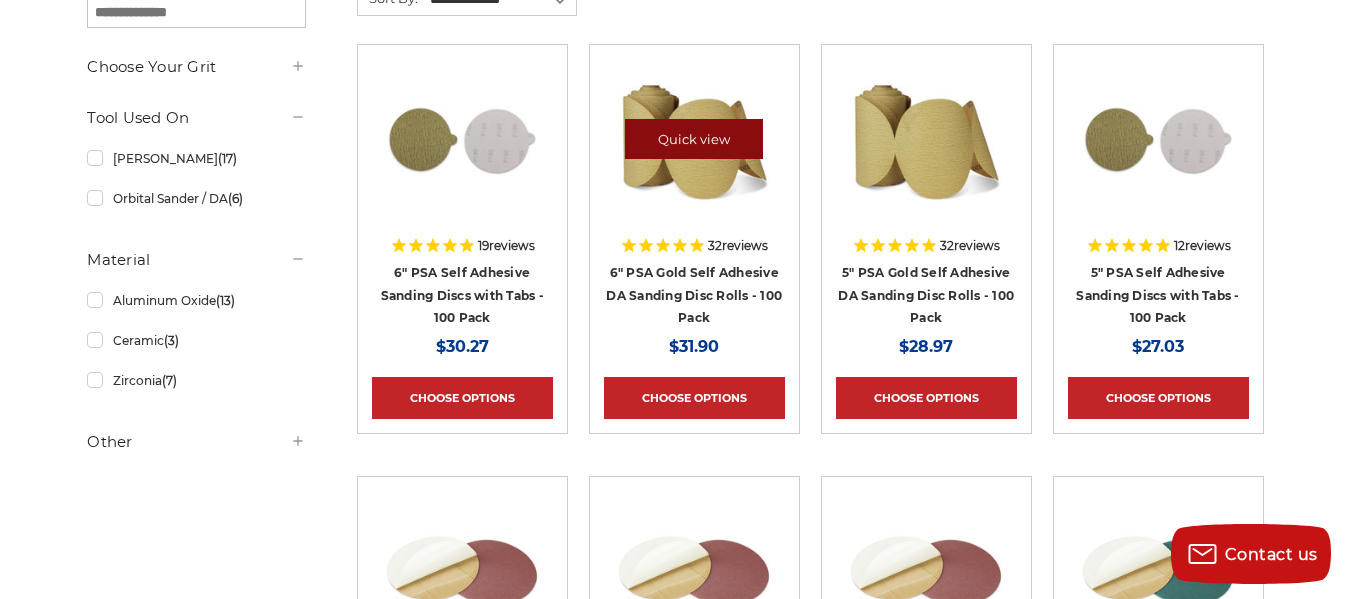 click on "Quick view" at bounding box center [694, 139] 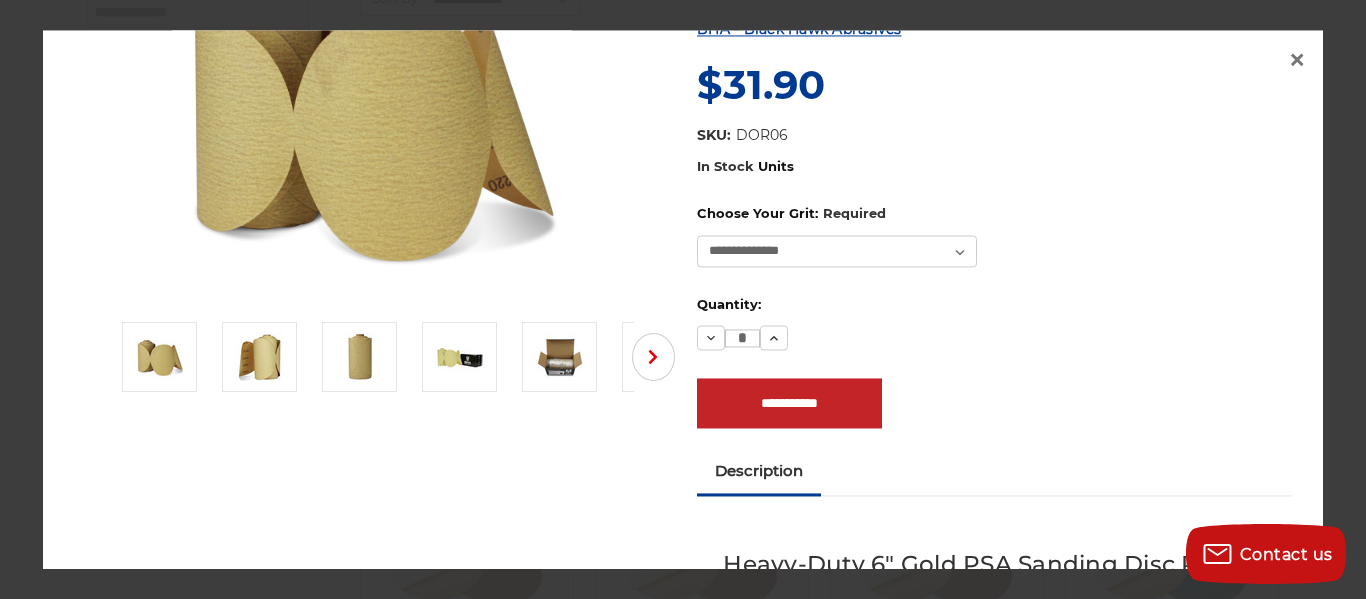 scroll, scrollTop: 100, scrollLeft: 0, axis: vertical 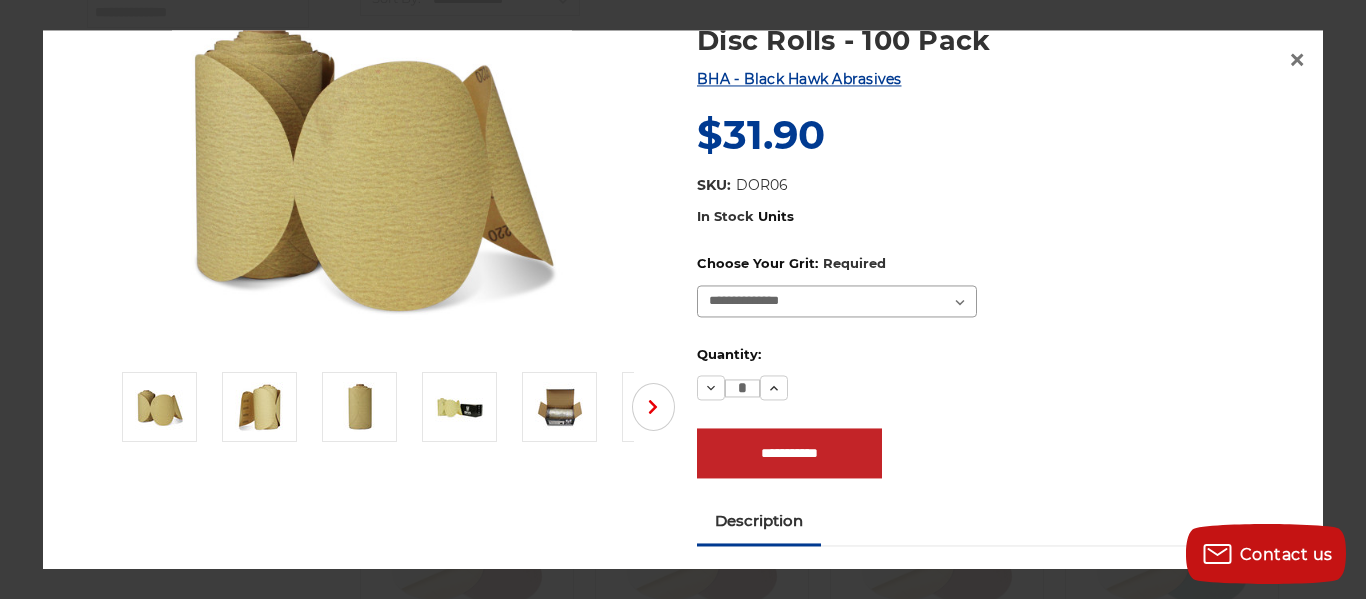 click on "**********" at bounding box center (837, 301) 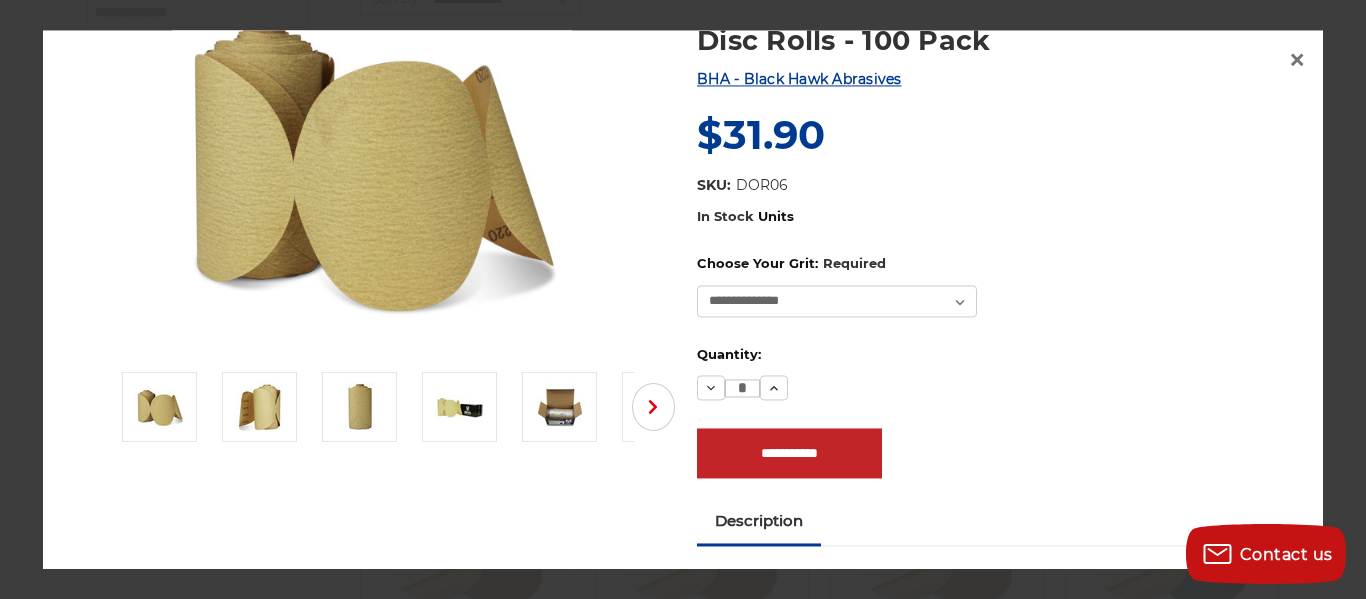 click on "**********" at bounding box center (994, 286) 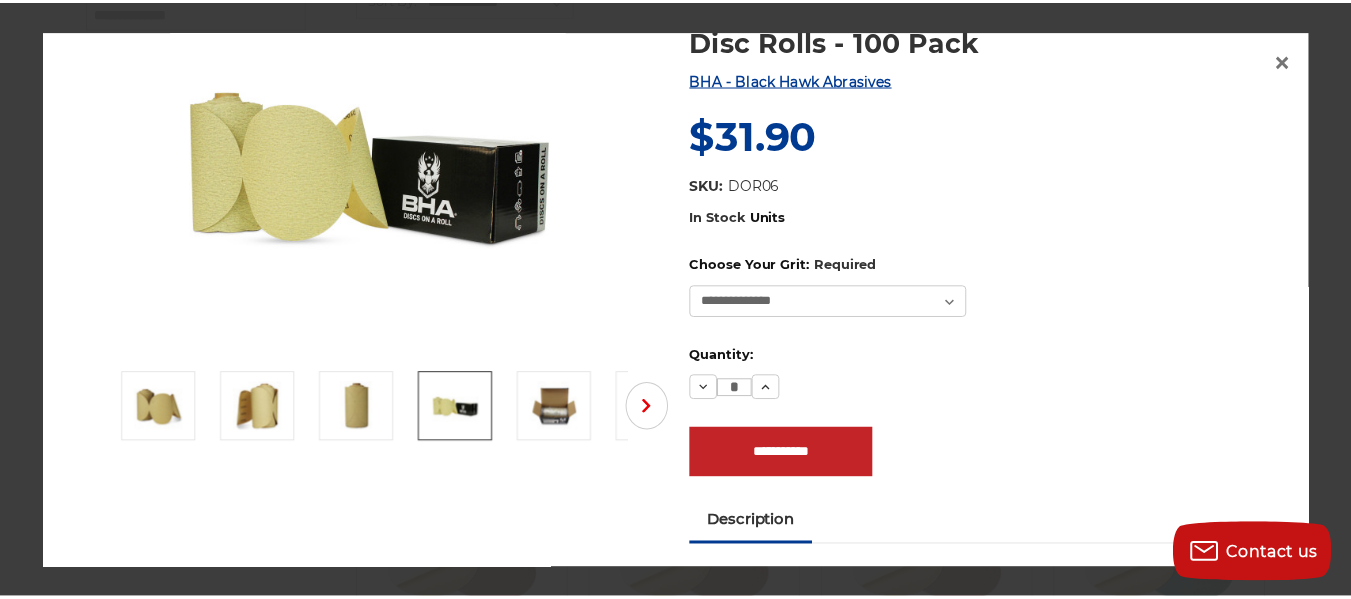 scroll, scrollTop: 0, scrollLeft: 0, axis: both 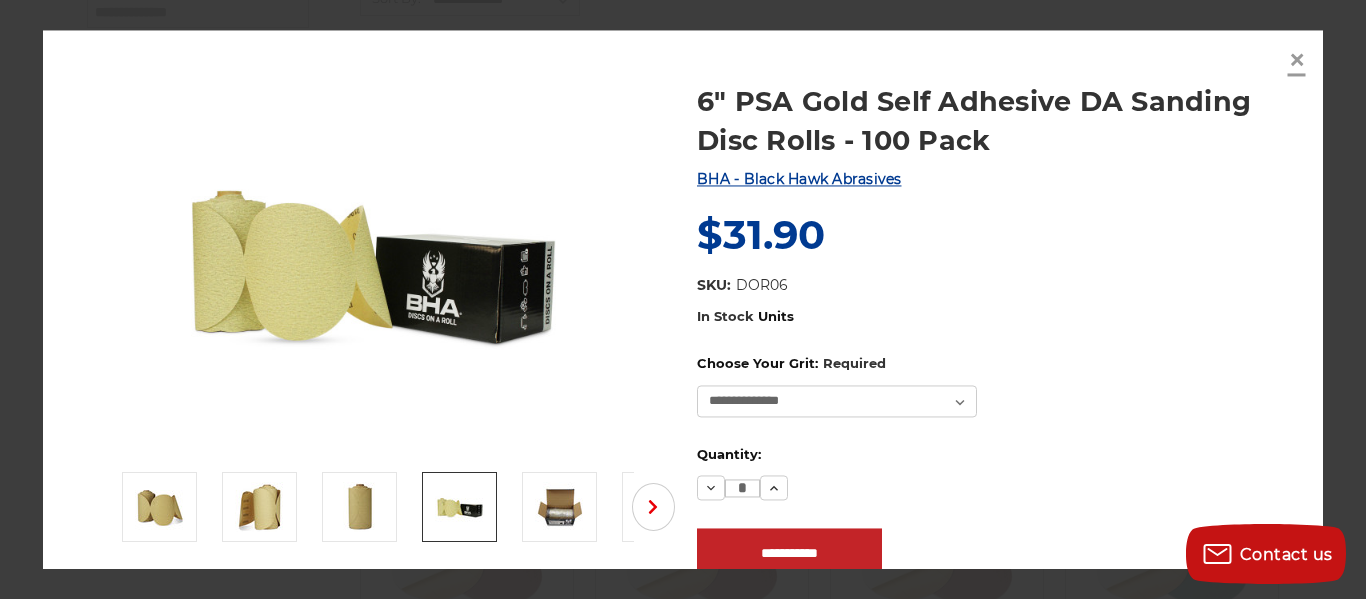click on "×" at bounding box center (1297, 60) 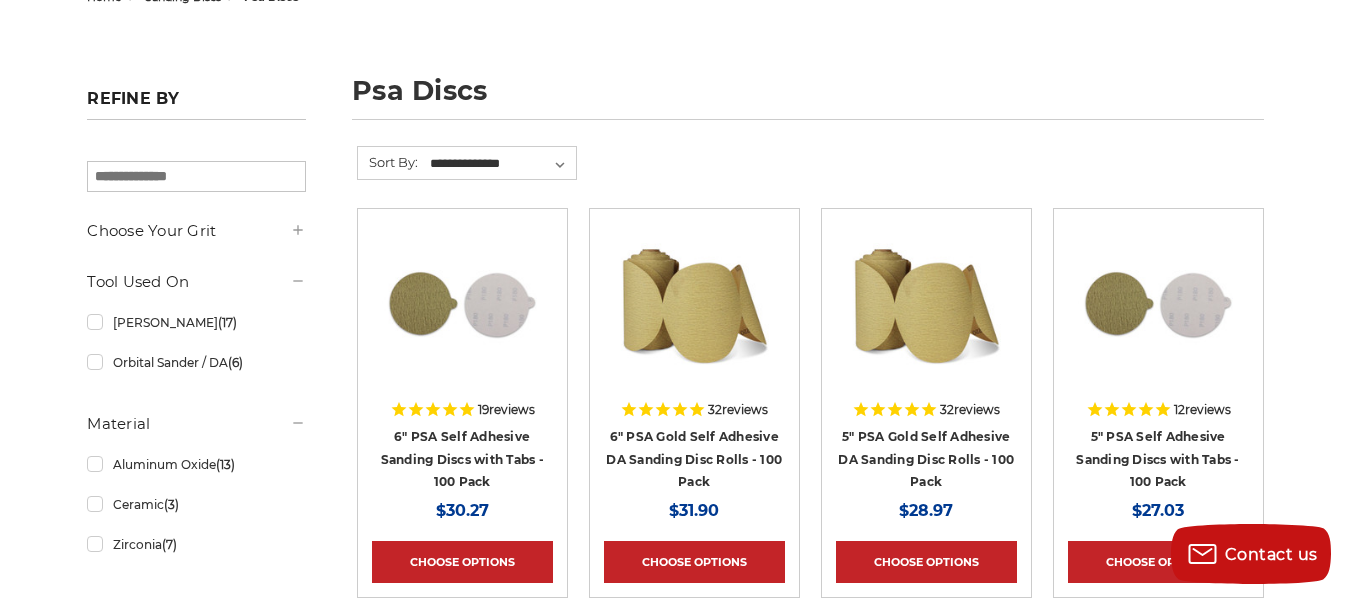 scroll, scrollTop: 200, scrollLeft: 0, axis: vertical 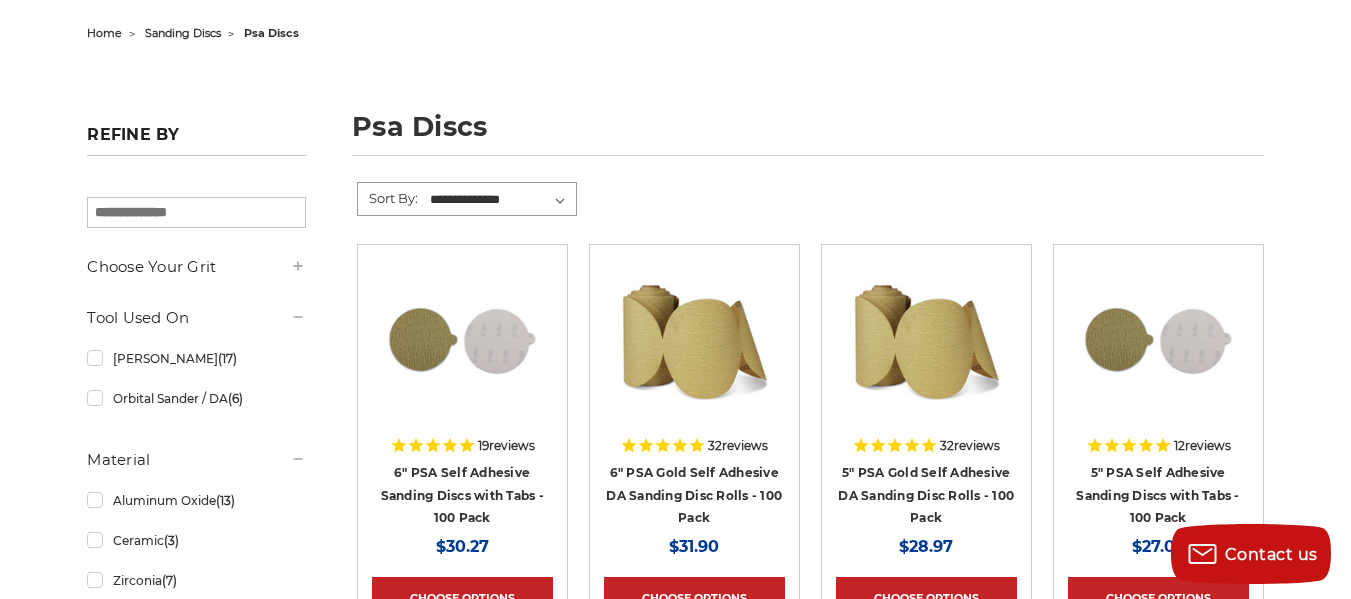 click on "**********" at bounding box center [501, 200] 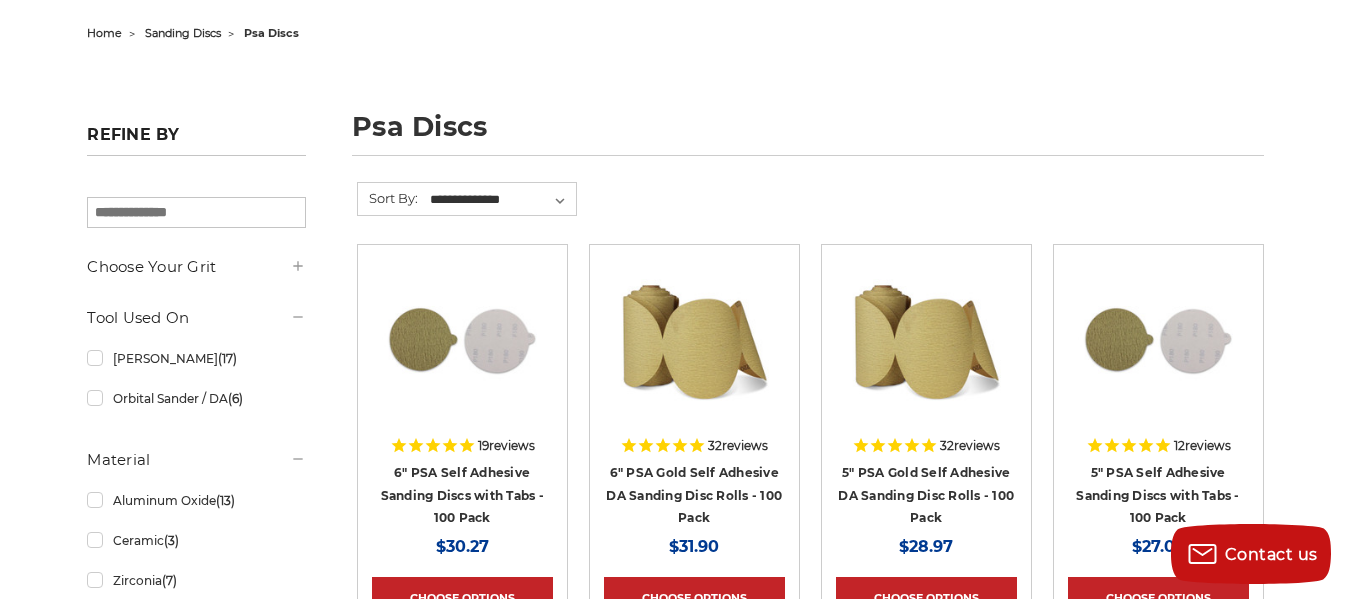 click on "**********" at bounding box center (810, 213) 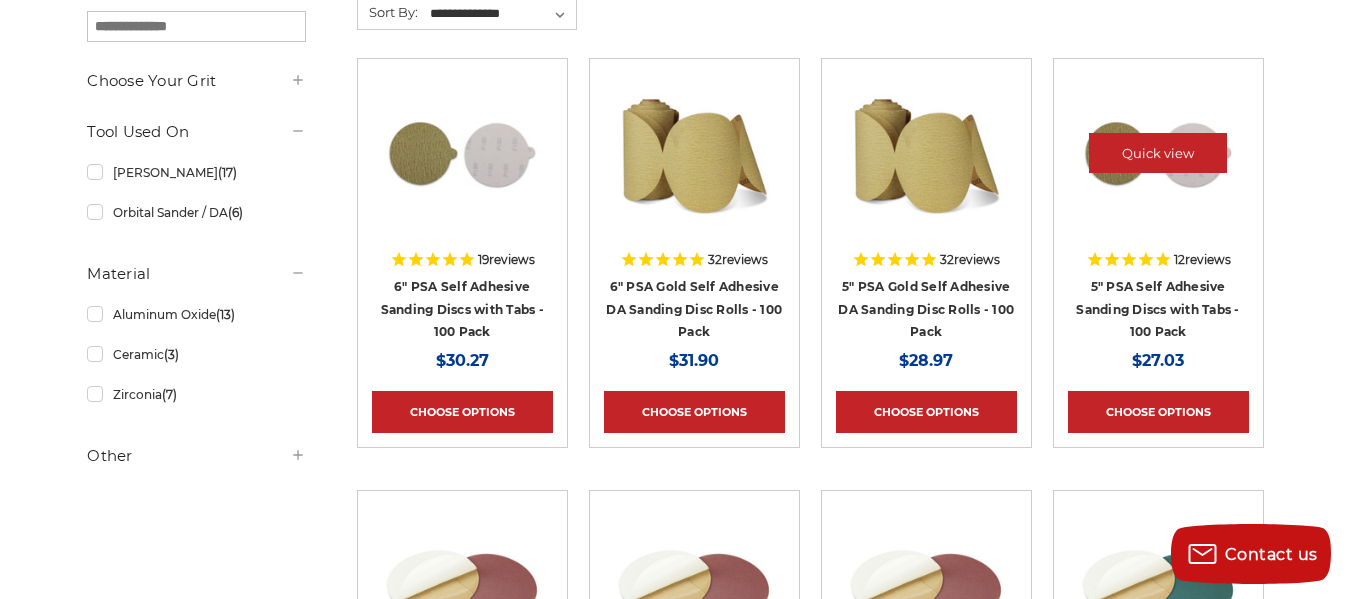 scroll, scrollTop: 400, scrollLeft: 0, axis: vertical 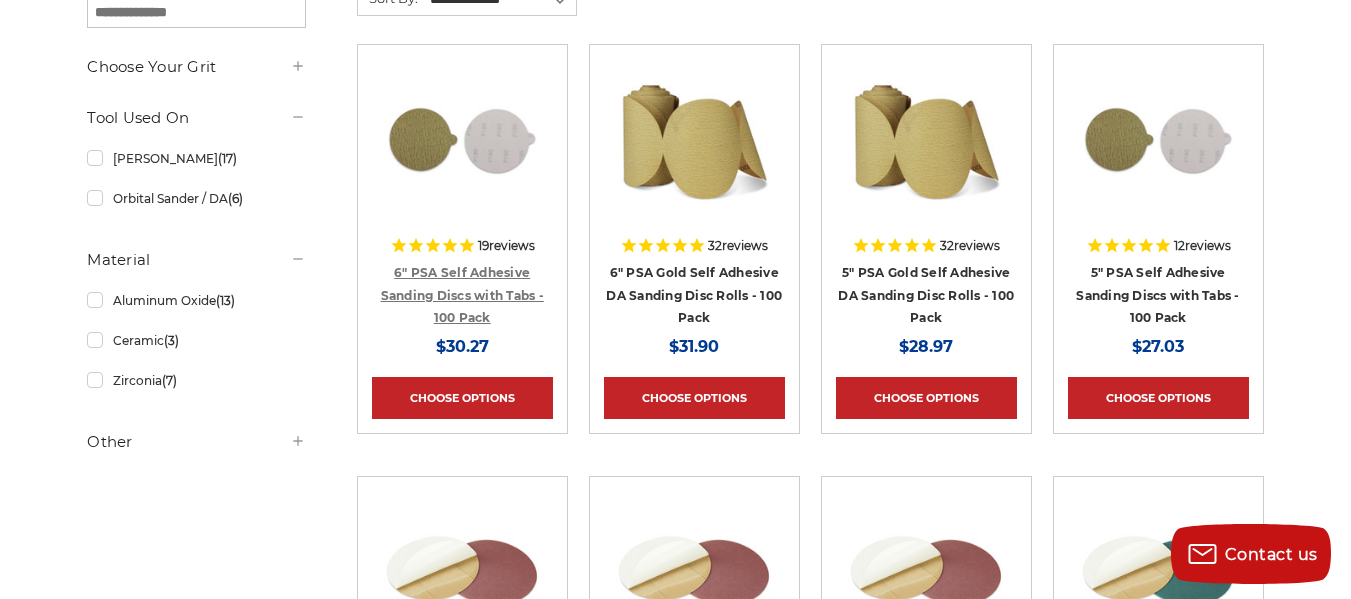 click on "6" PSA Self Adhesive Sanding Discs with Tabs - 100 Pack" at bounding box center (462, 295) 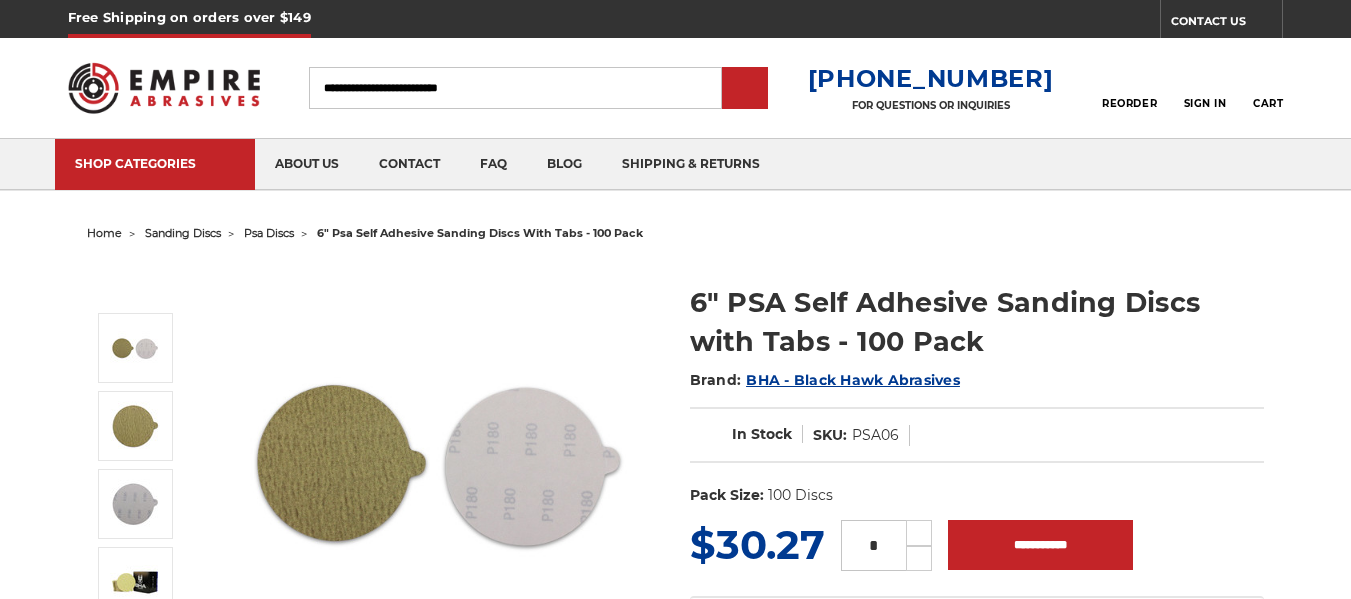 scroll, scrollTop: 0, scrollLeft: 0, axis: both 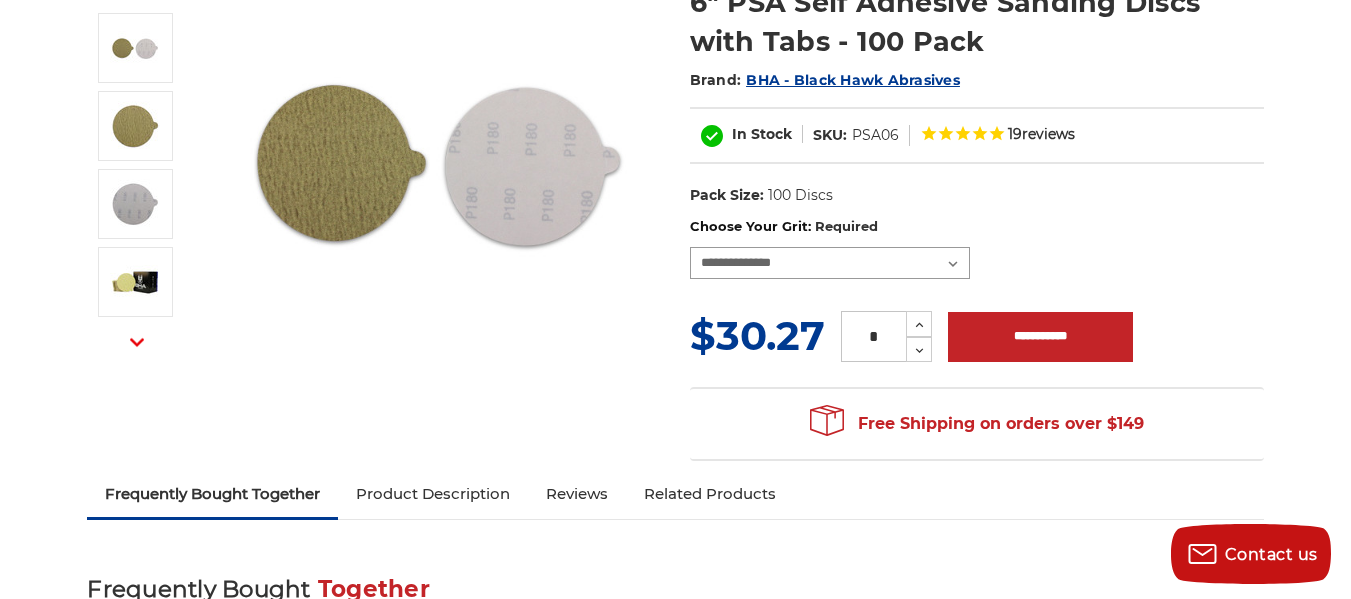 click on "**********" at bounding box center (830, 263) 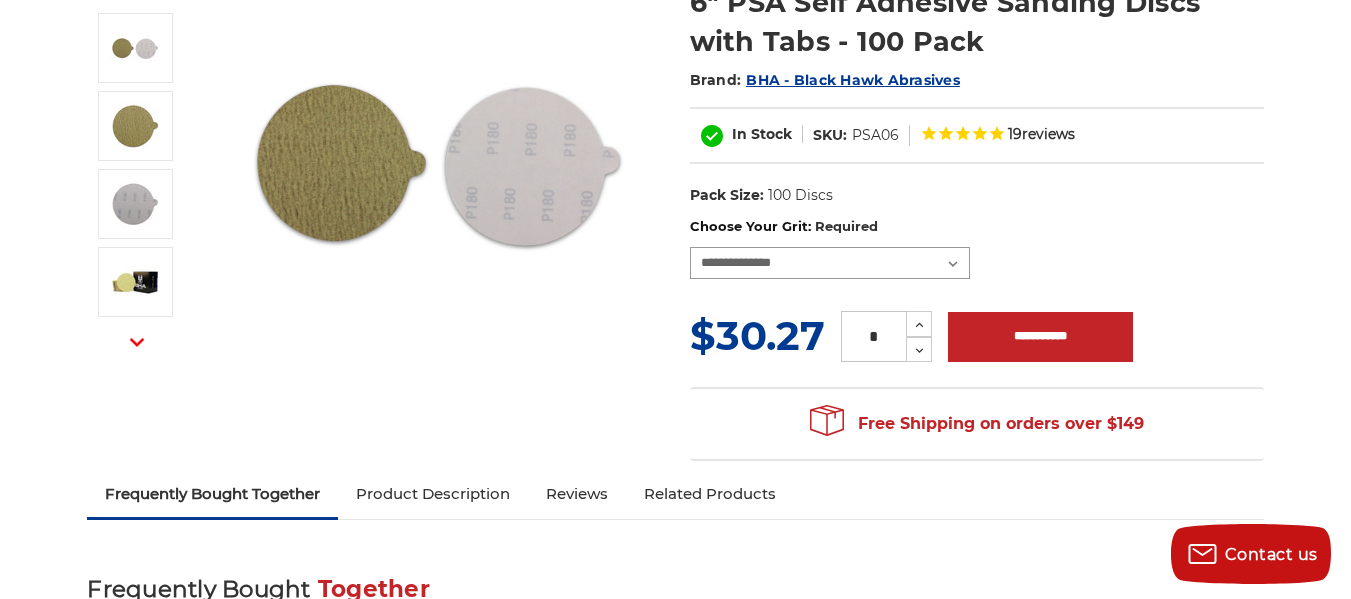 select on "***" 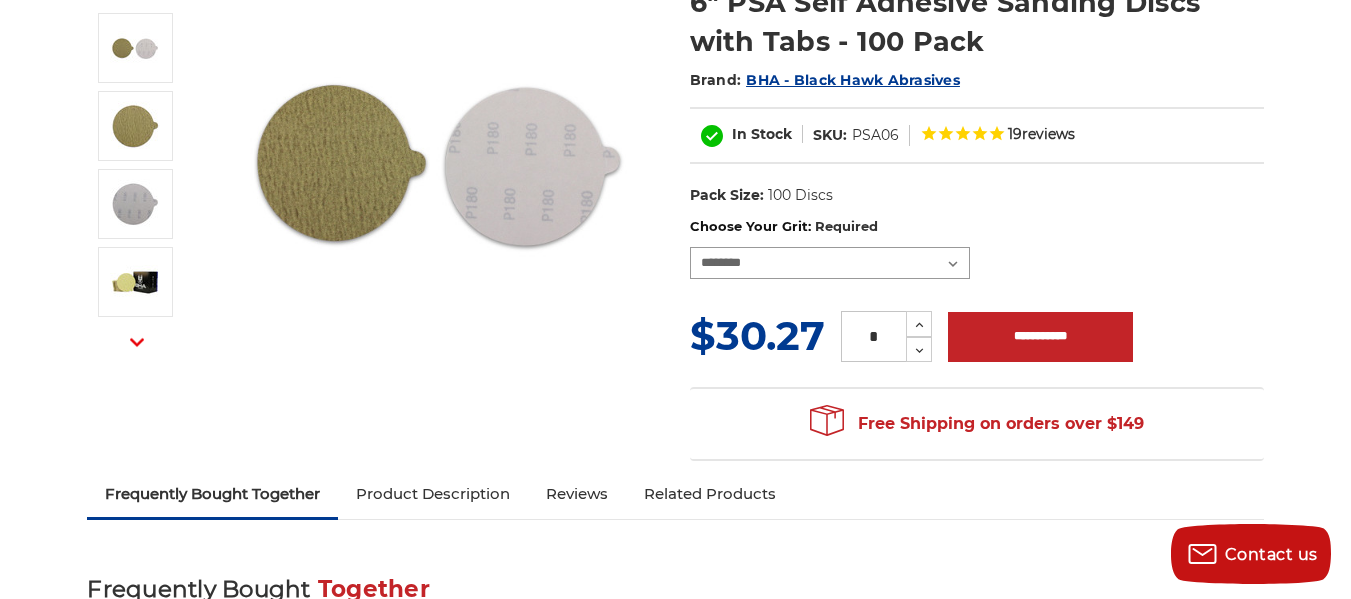 click on "**********" at bounding box center (830, 263) 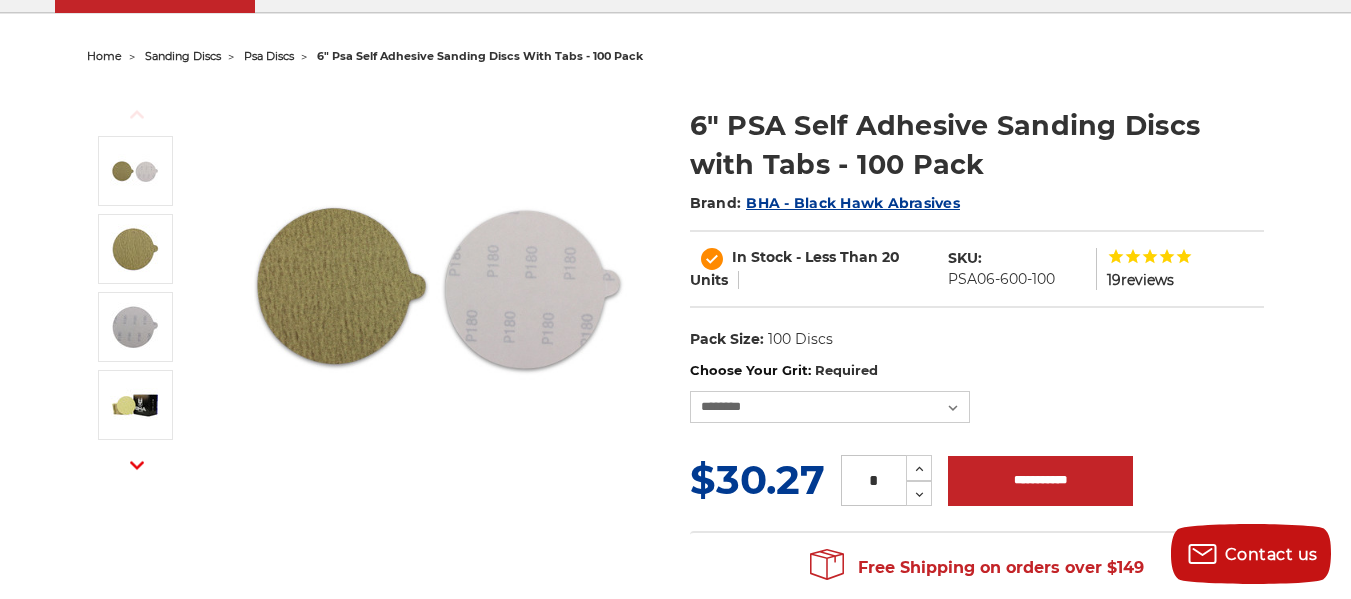 scroll, scrollTop: 200, scrollLeft: 0, axis: vertical 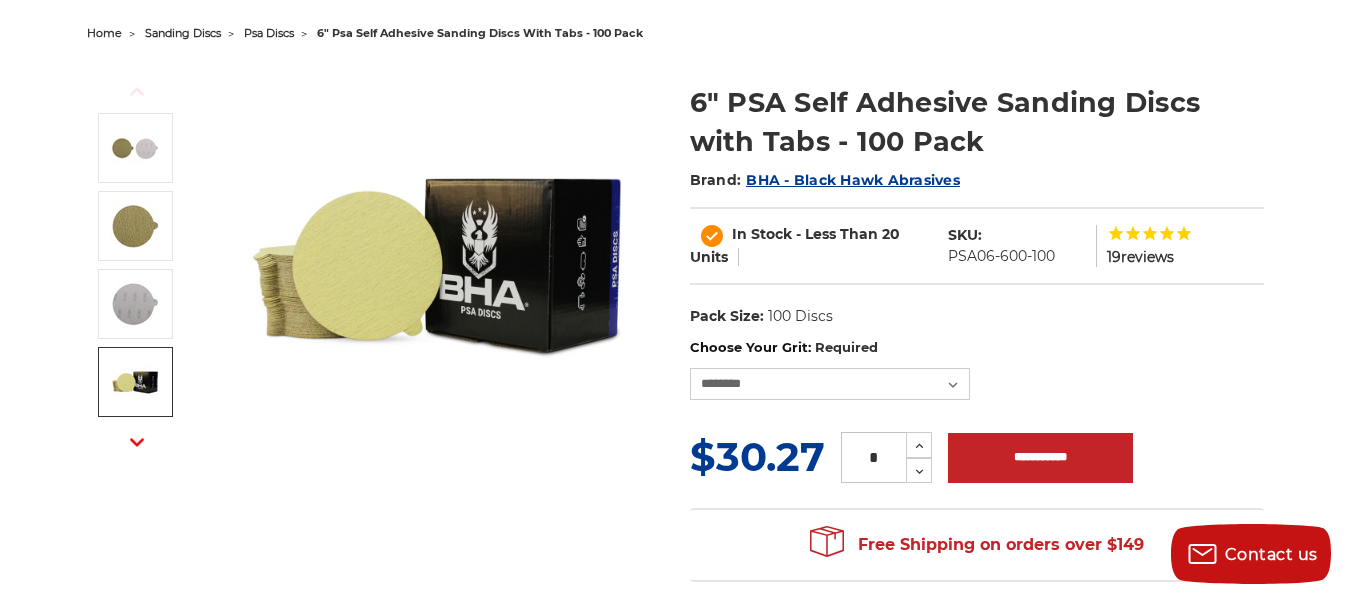 click at bounding box center [135, 382] 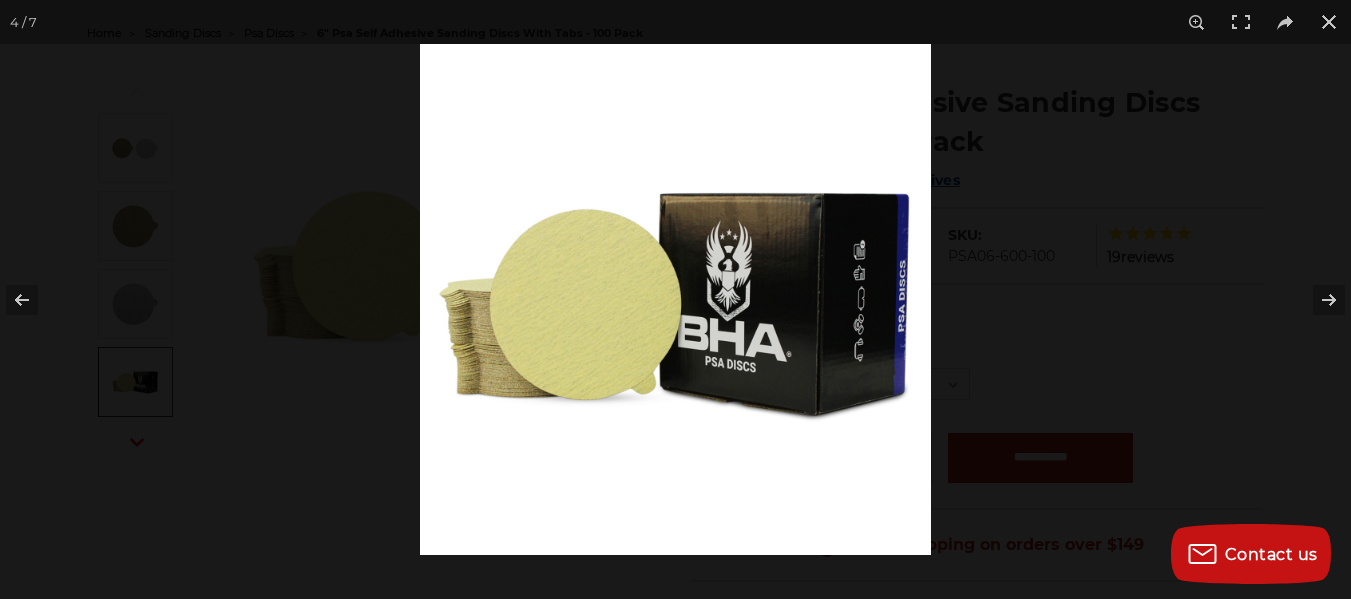 click at bounding box center (675, 299) 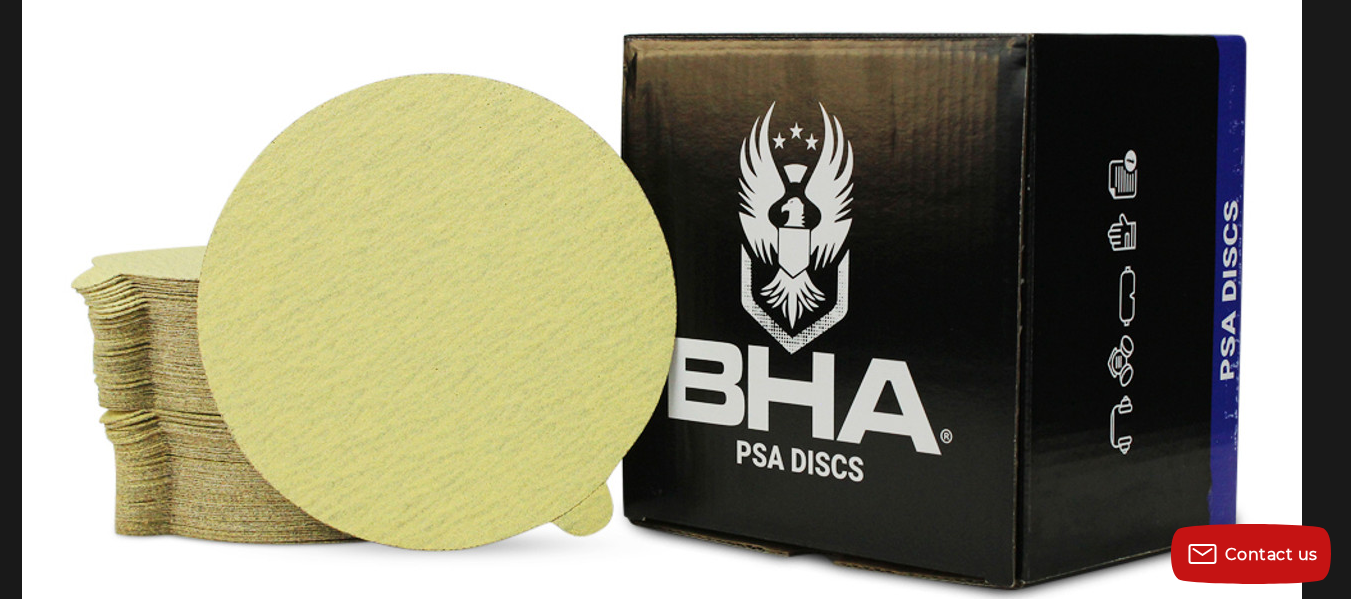 click at bounding box center [662, 299] 